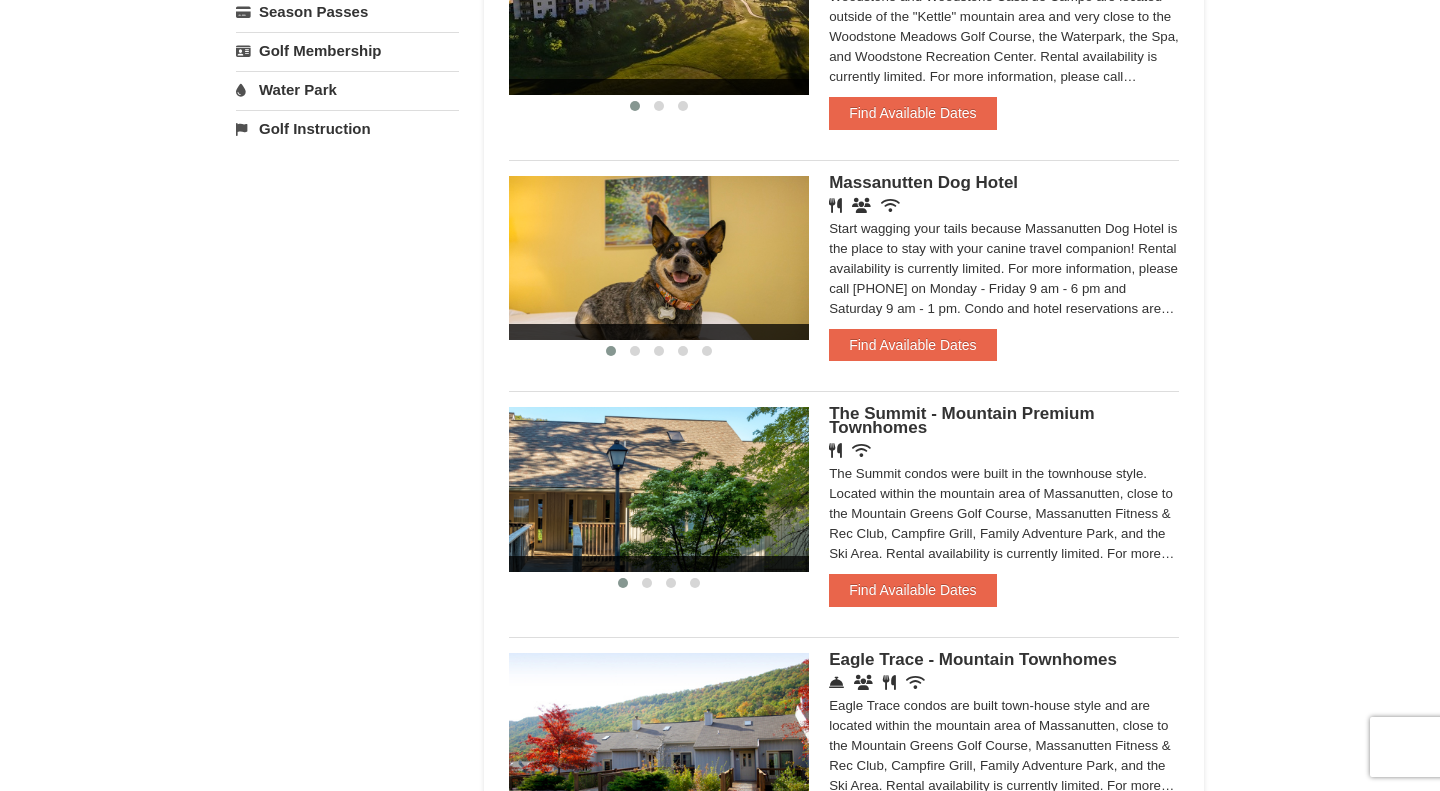 scroll, scrollTop: 778, scrollLeft: 0, axis: vertical 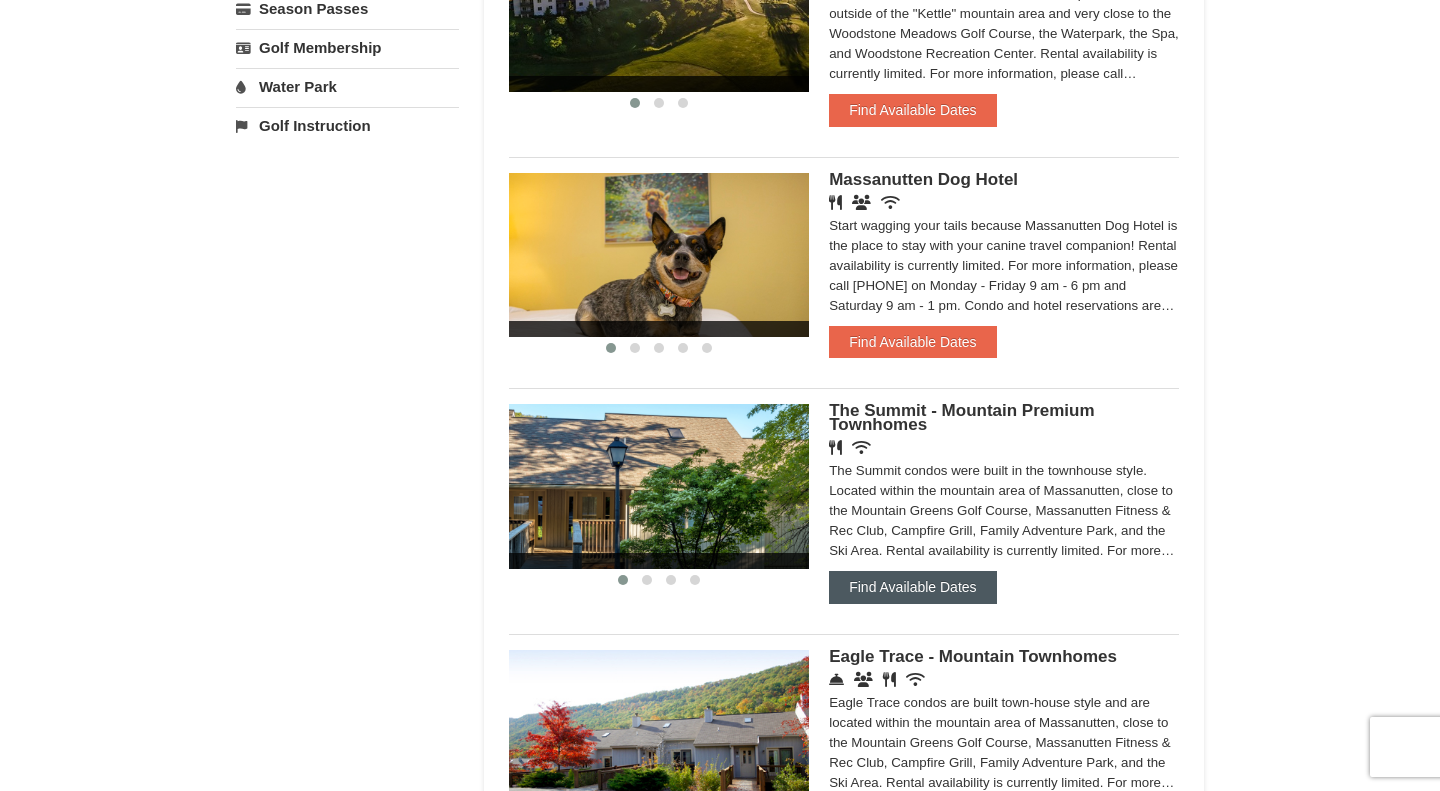 click on "Find Available Dates" at bounding box center (912, 587) 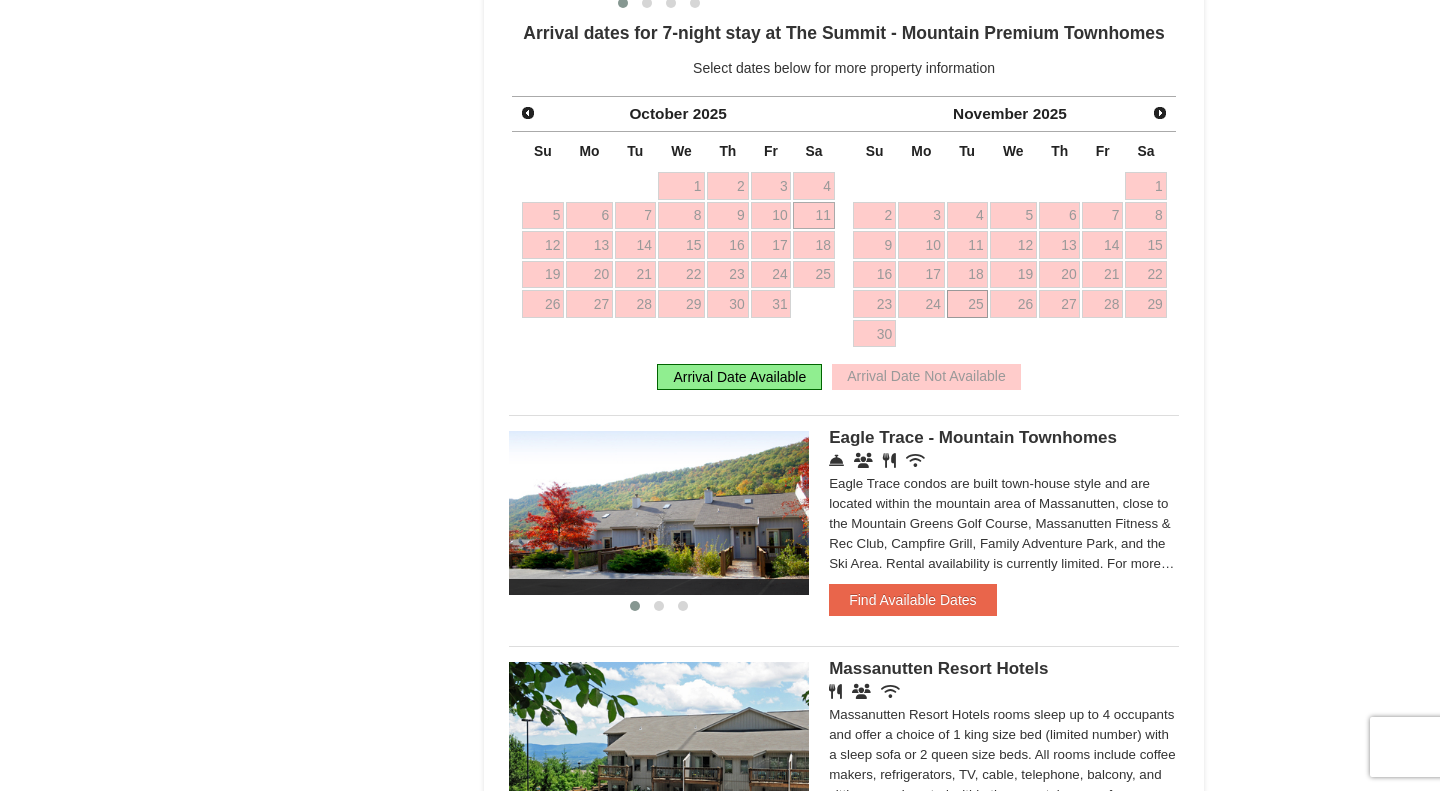 scroll, scrollTop: 1360, scrollLeft: 0, axis: vertical 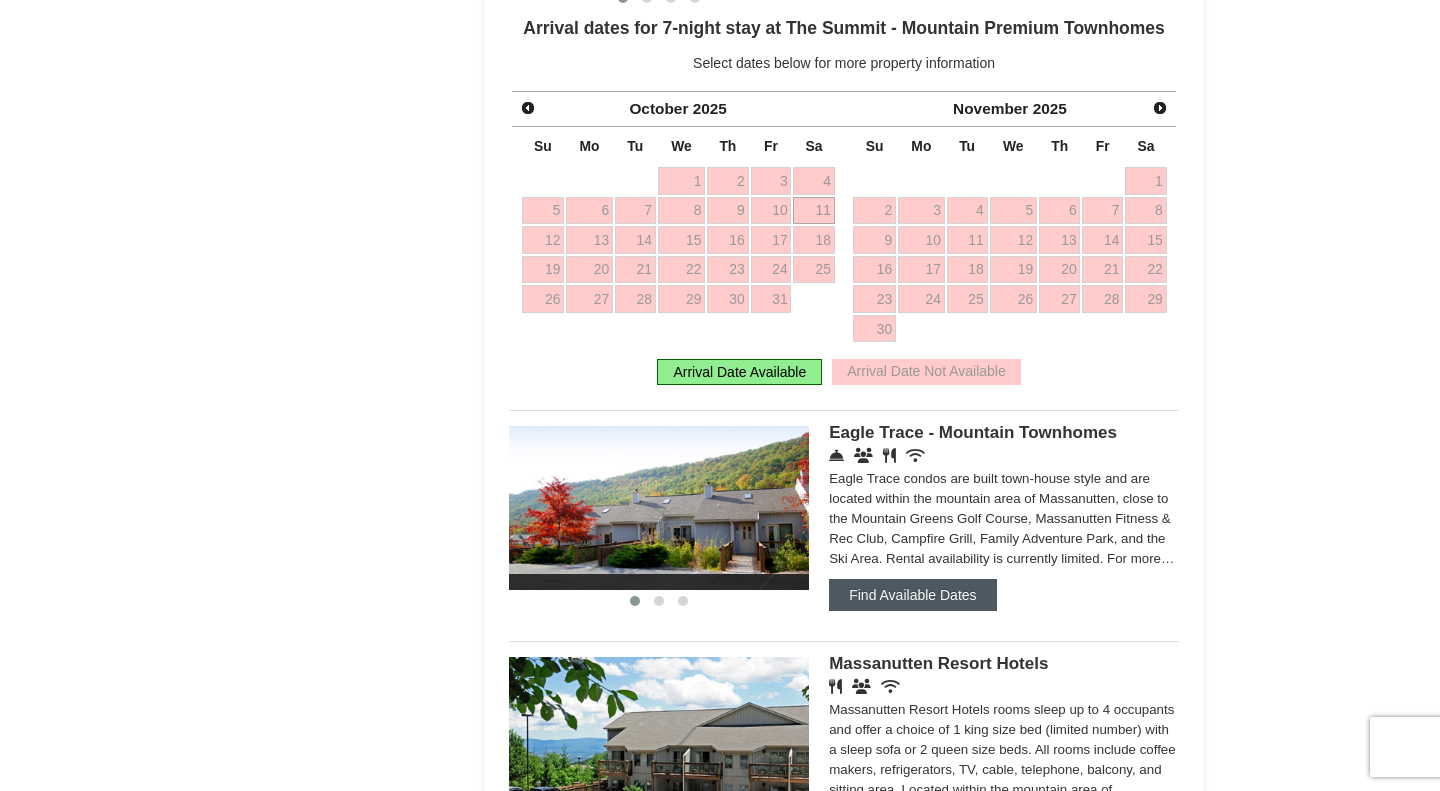 click on "Find Available Dates" at bounding box center (912, 595) 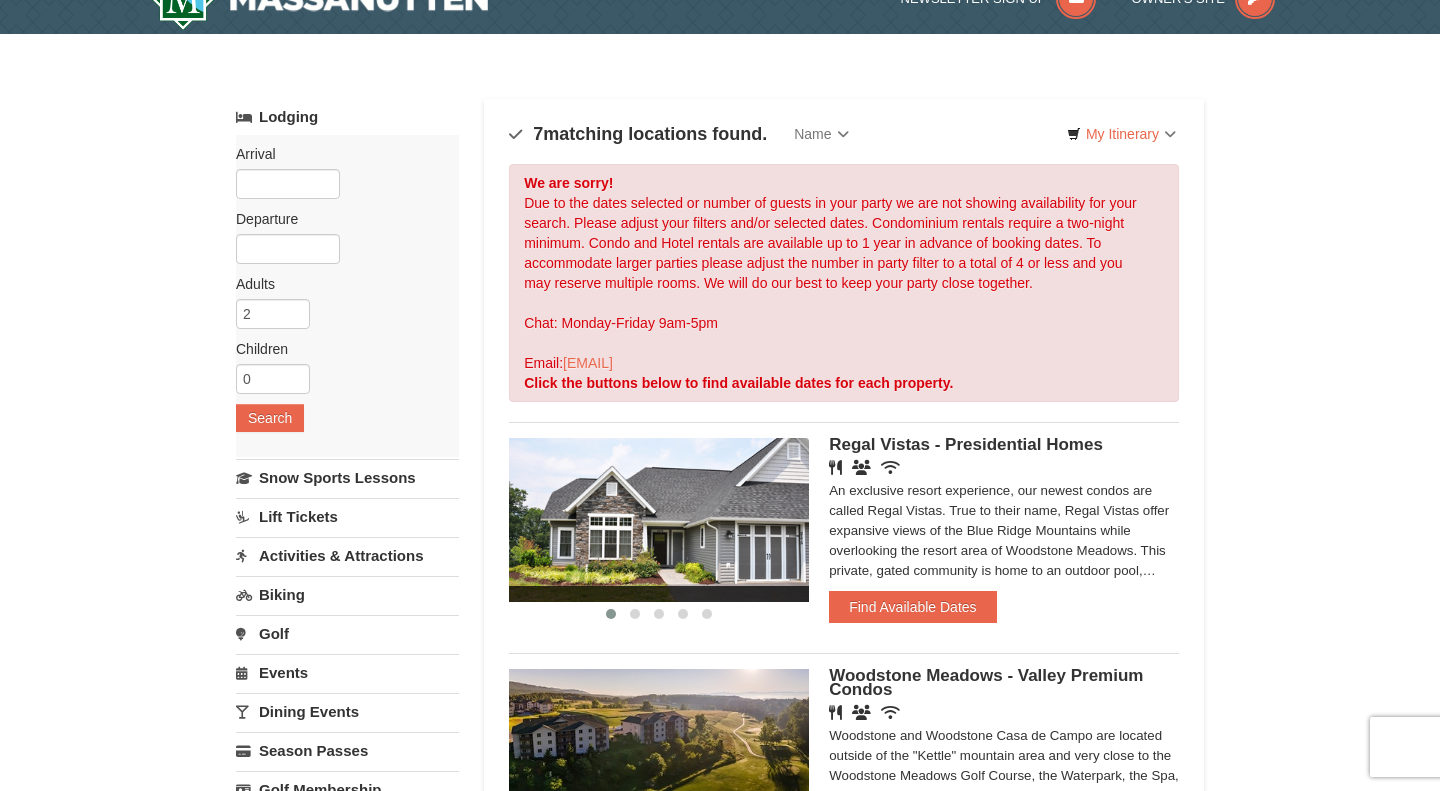 scroll, scrollTop: 47, scrollLeft: 0, axis: vertical 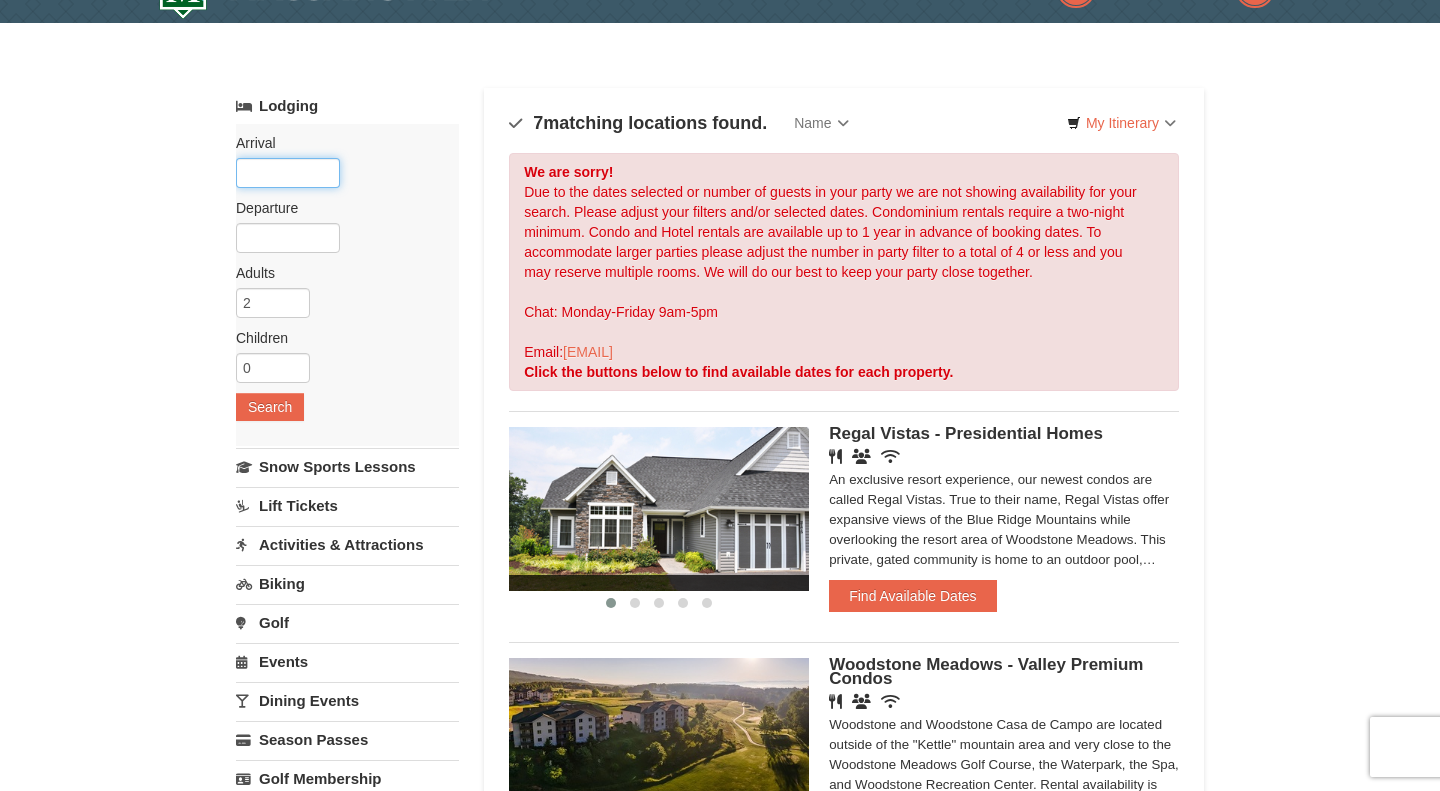 click at bounding box center (288, 173) 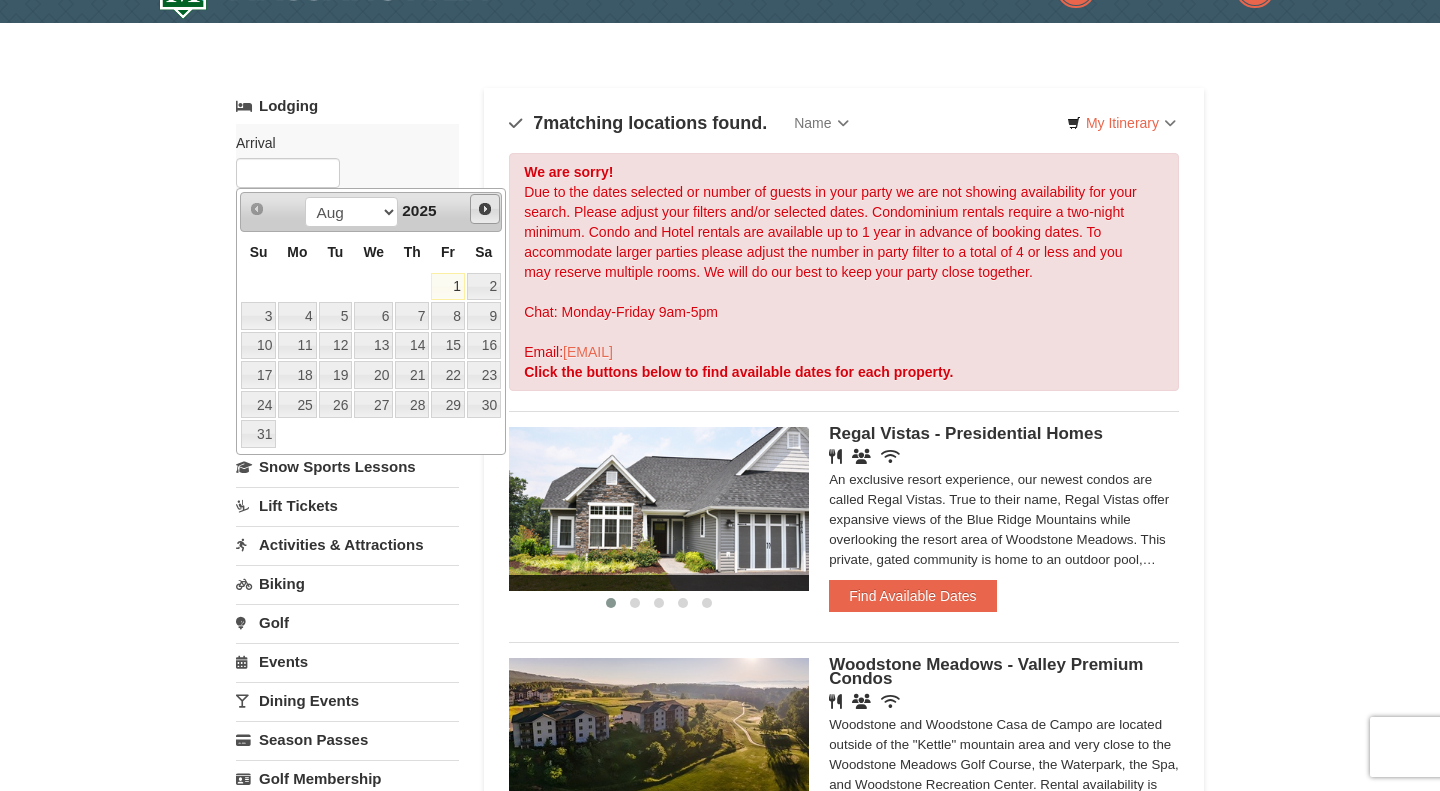 click on "Next" at bounding box center [485, 209] 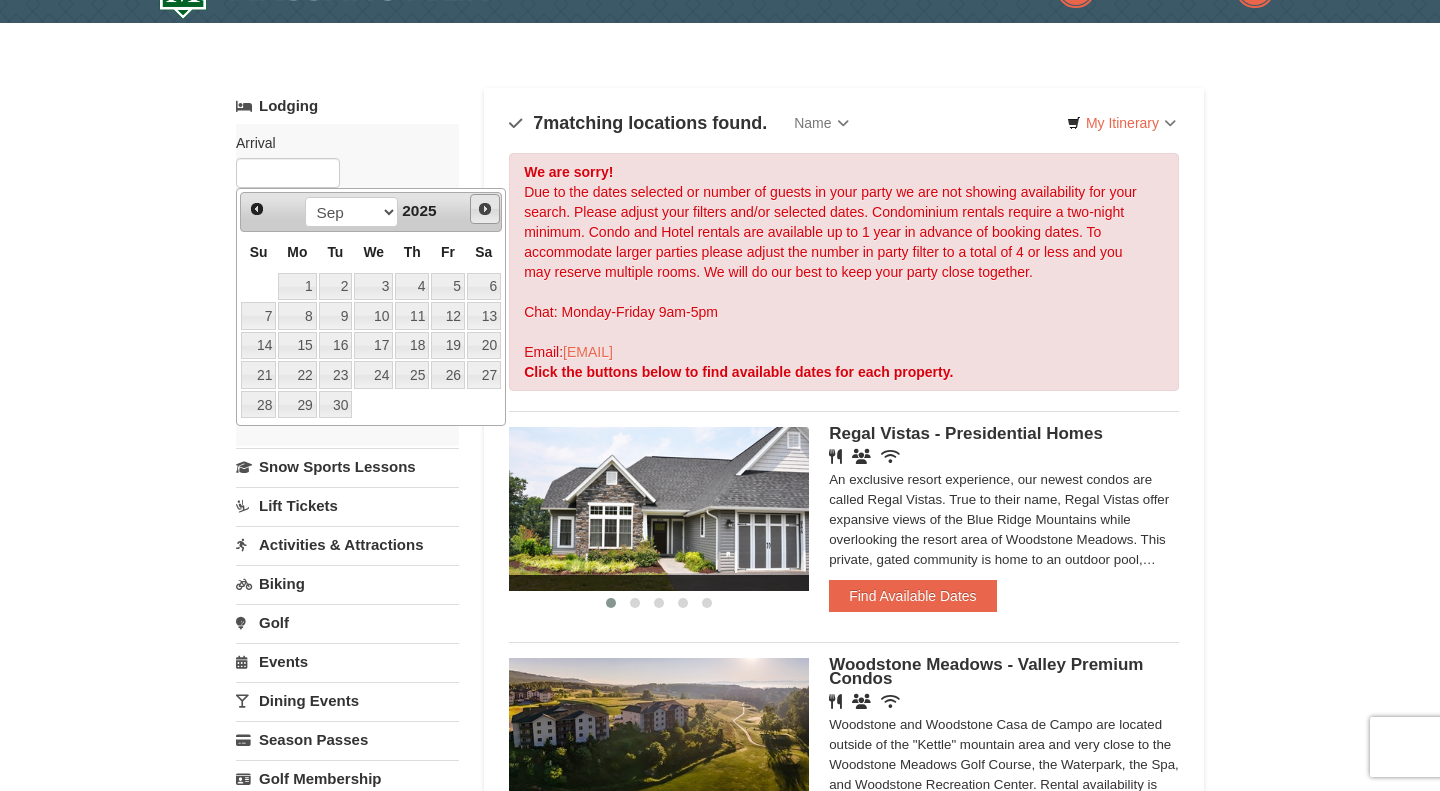 click on "Next" at bounding box center (485, 209) 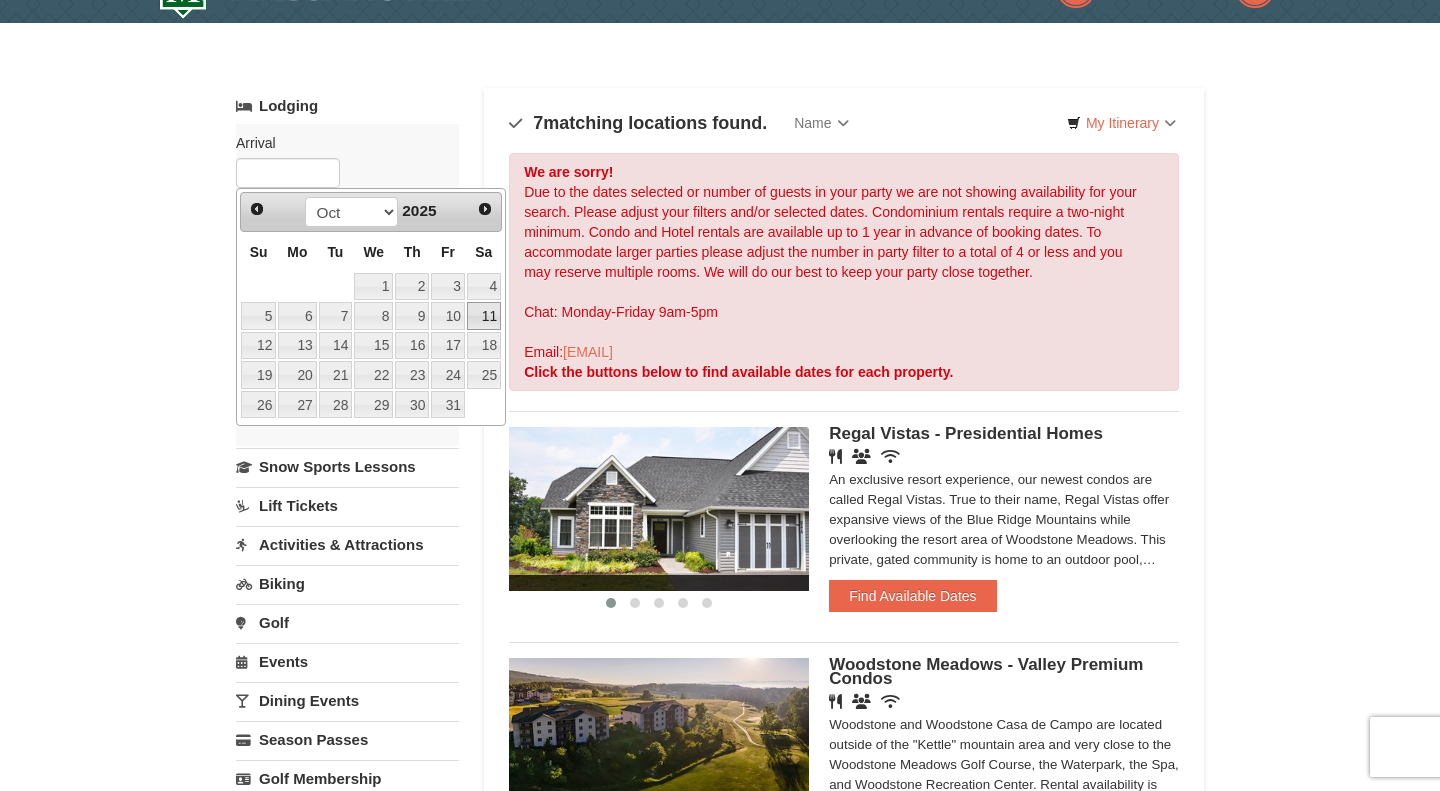click on "11" at bounding box center [484, 316] 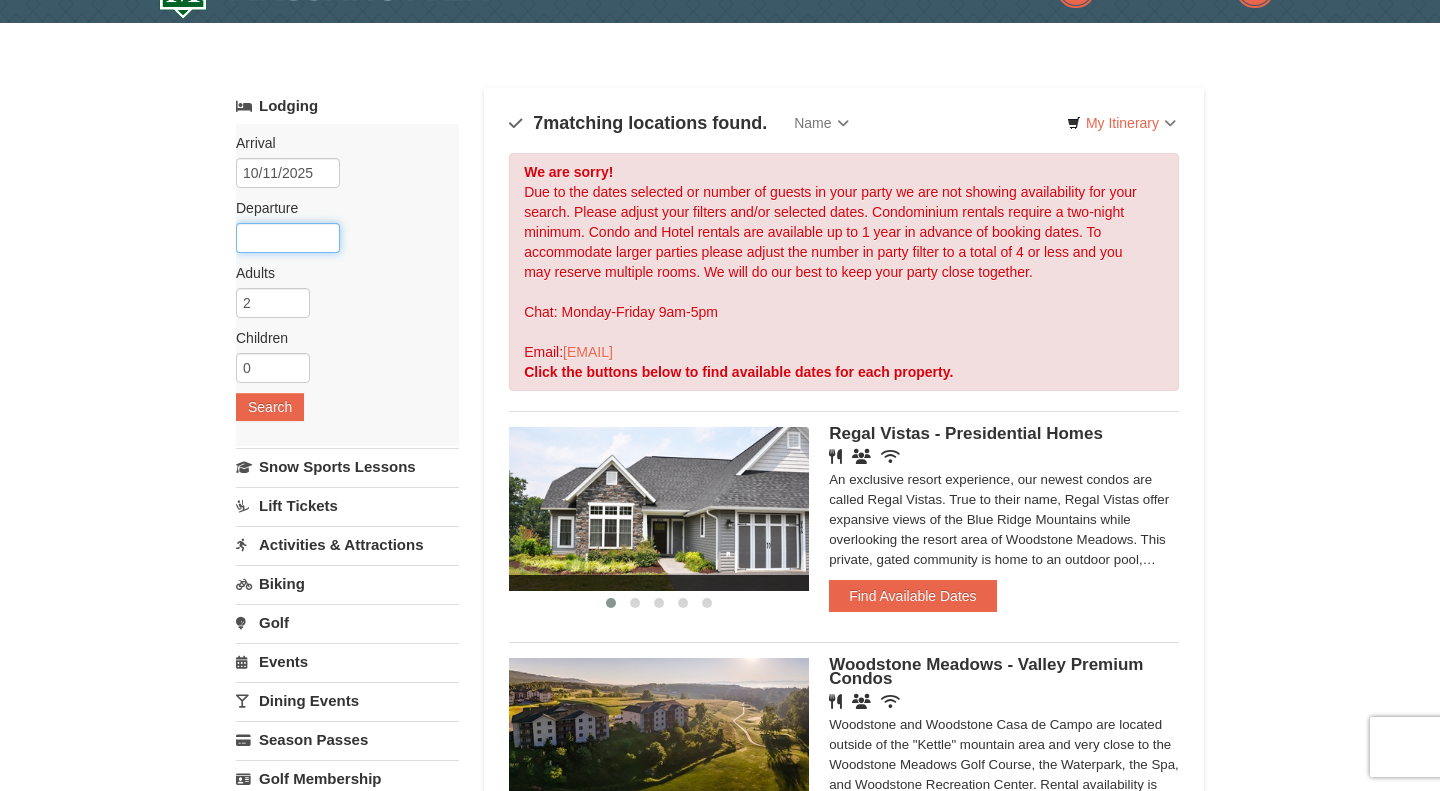 click at bounding box center (288, 238) 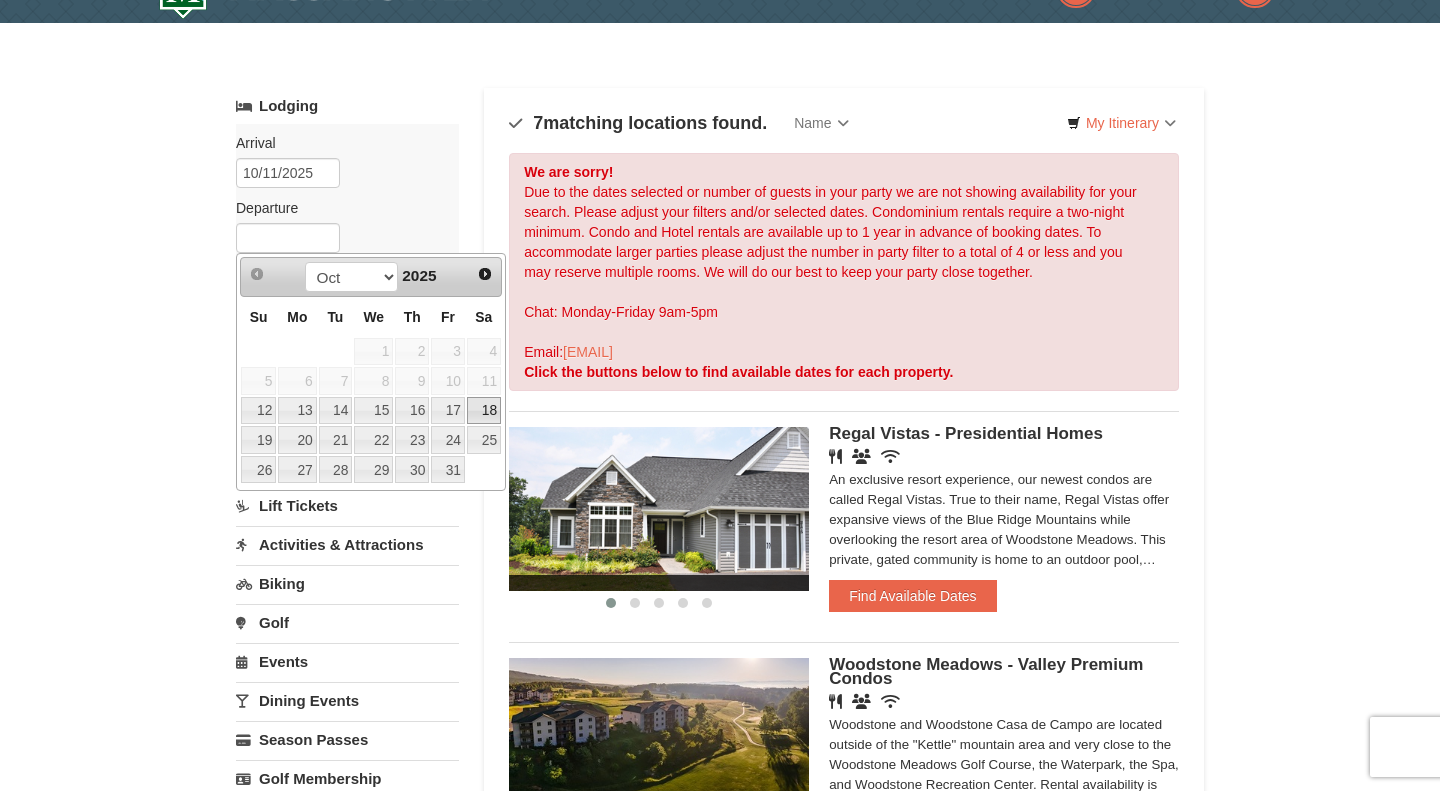 click on "18" at bounding box center (484, 411) 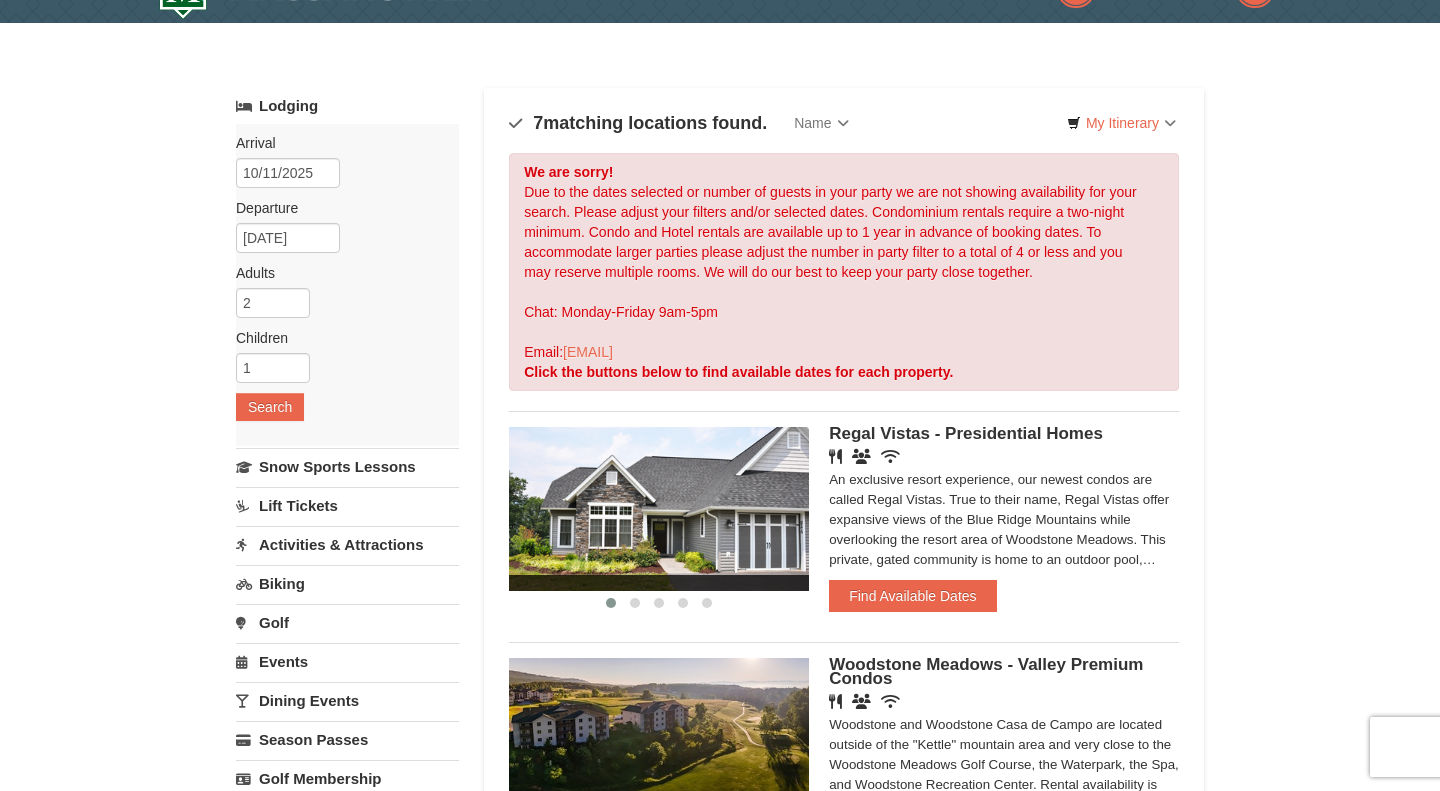 click on "1" at bounding box center [273, 368] 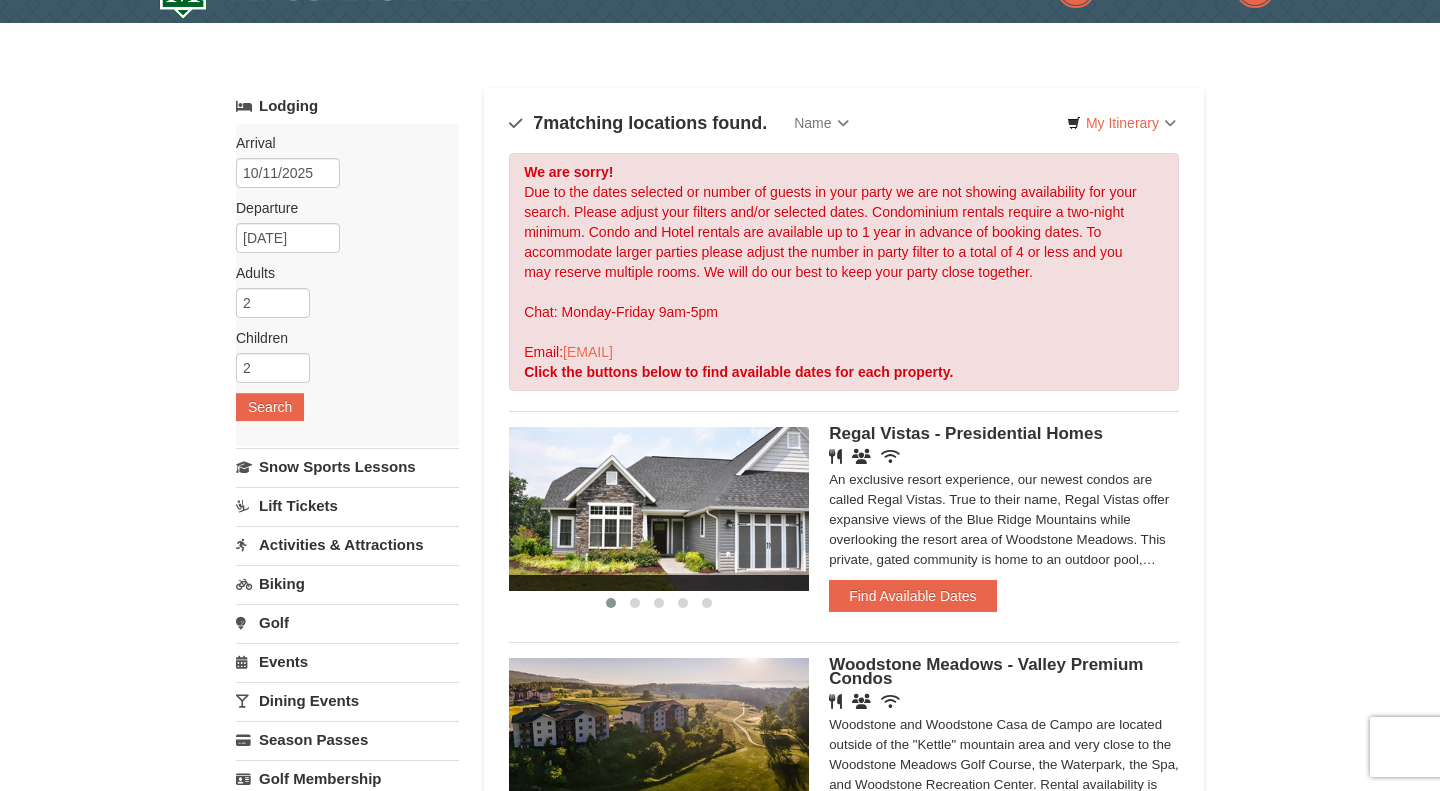 type on "2" 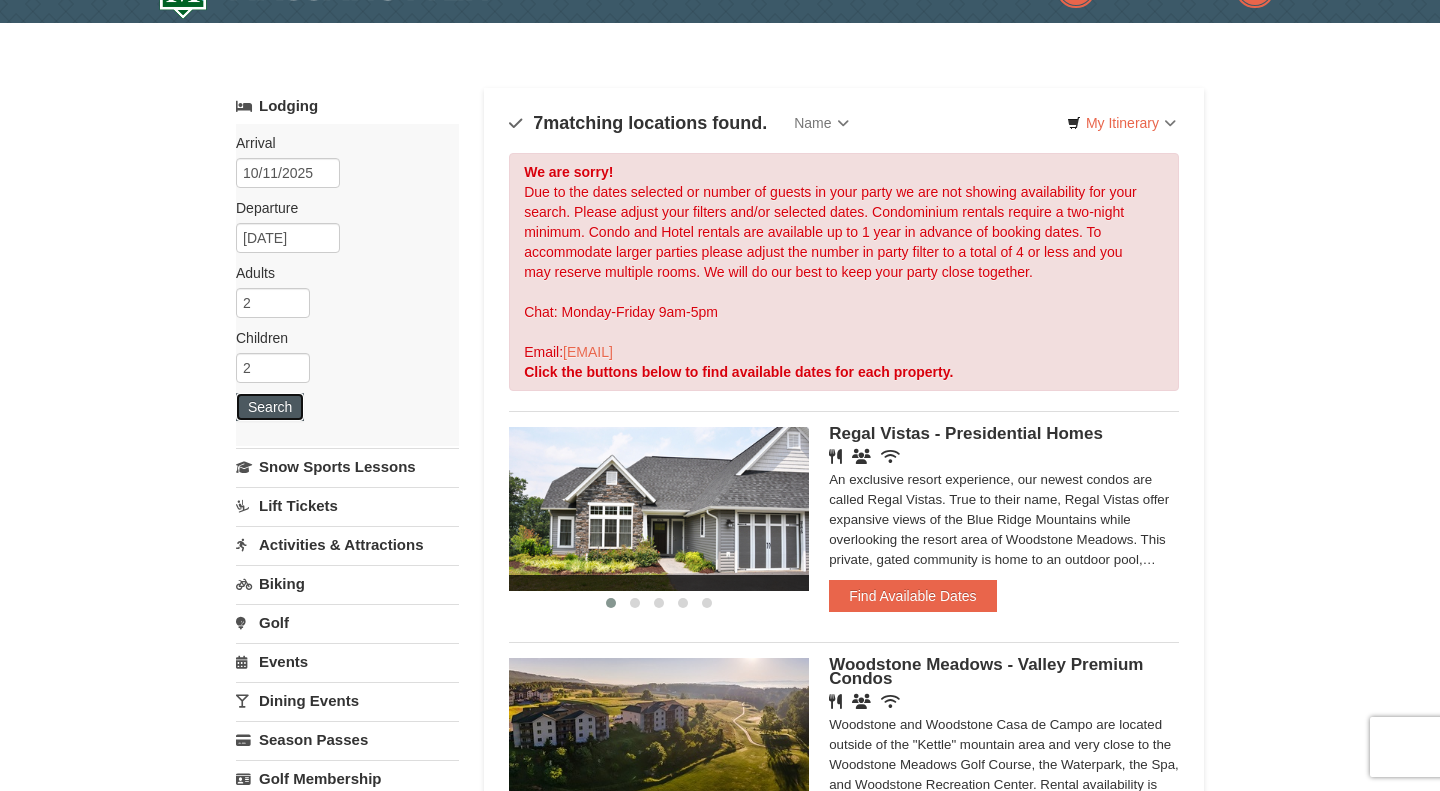 click on "Search" at bounding box center (270, 407) 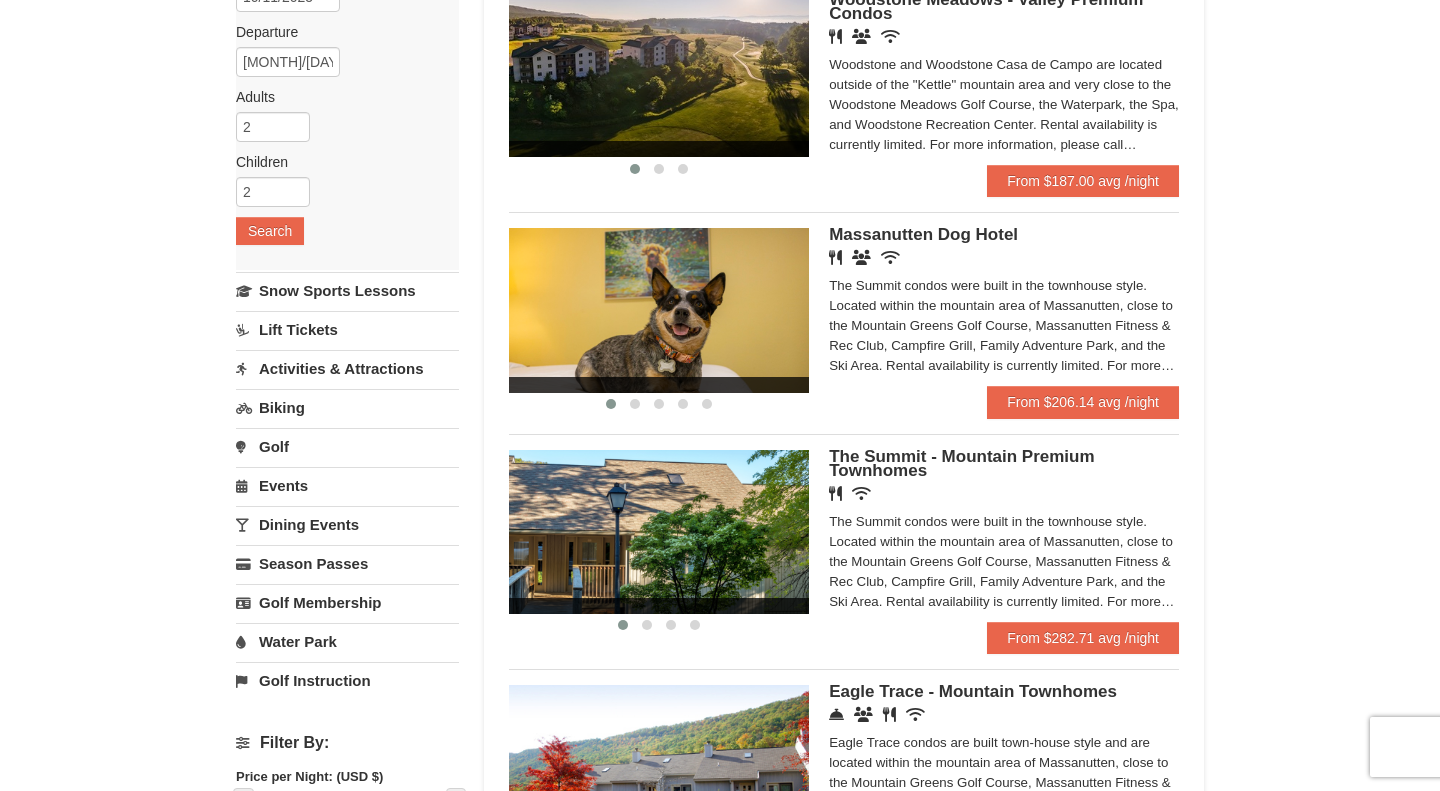 scroll, scrollTop: 230, scrollLeft: 0, axis: vertical 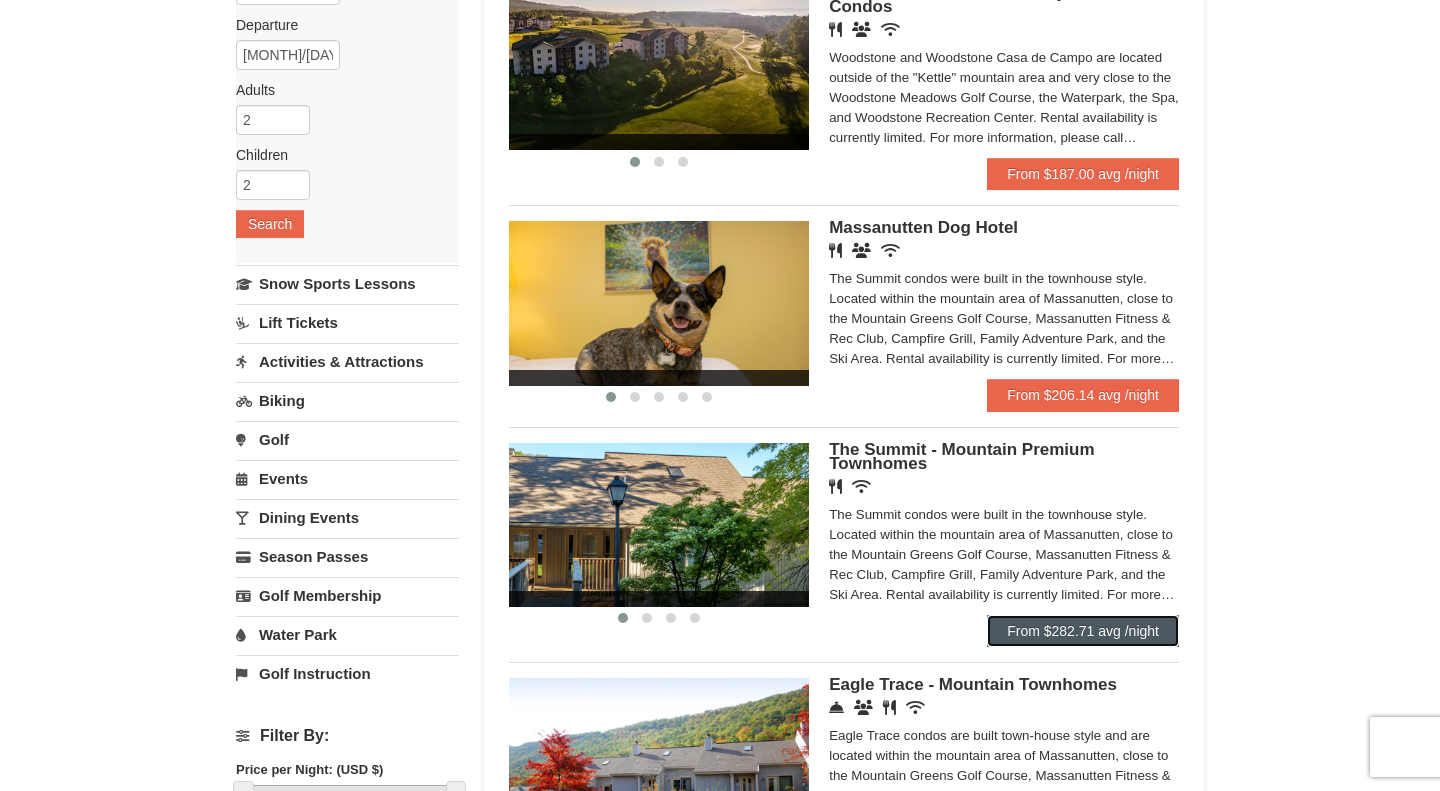click on "From $282.71 avg /night" at bounding box center [1083, 631] 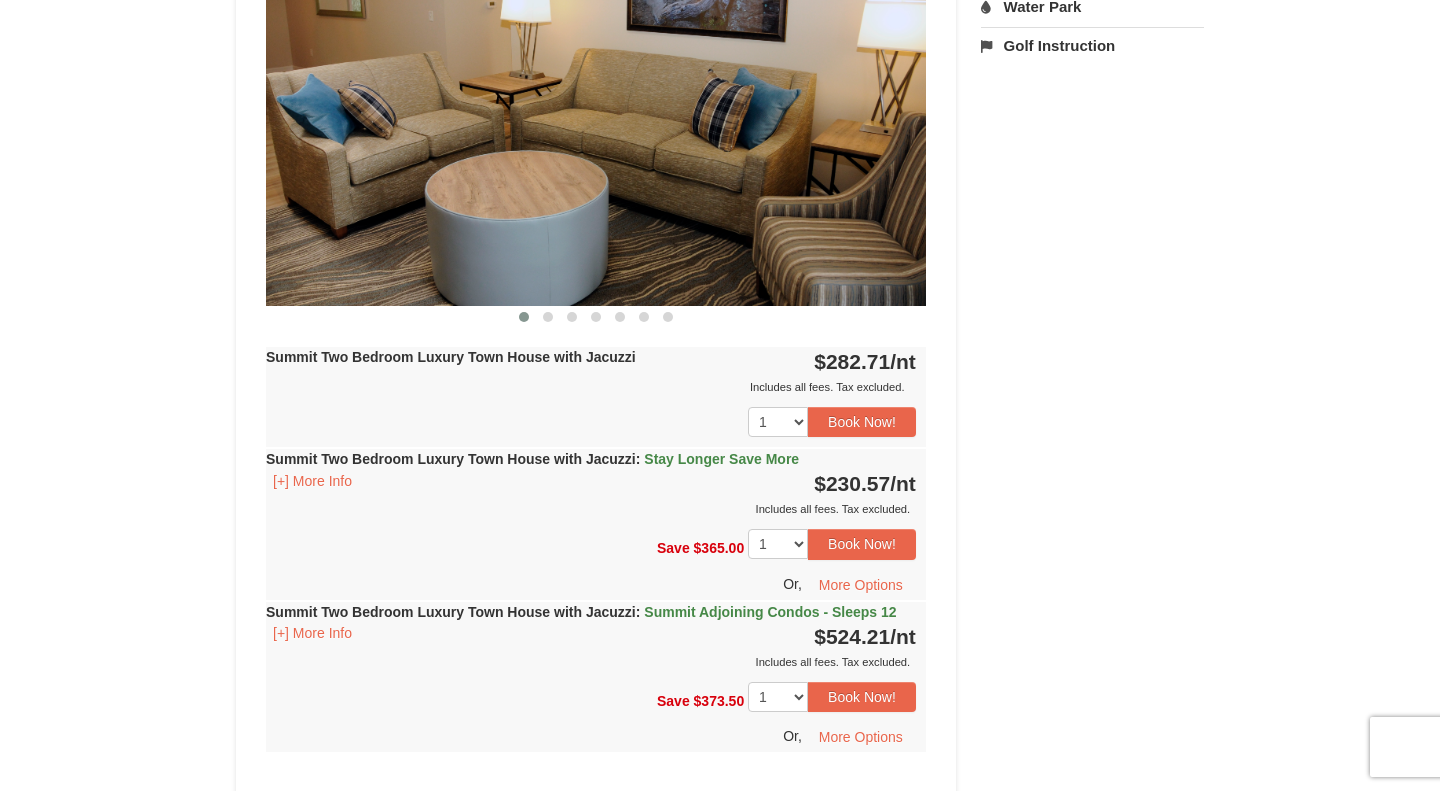 scroll, scrollTop: 898, scrollLeft: 0, axis: vertical 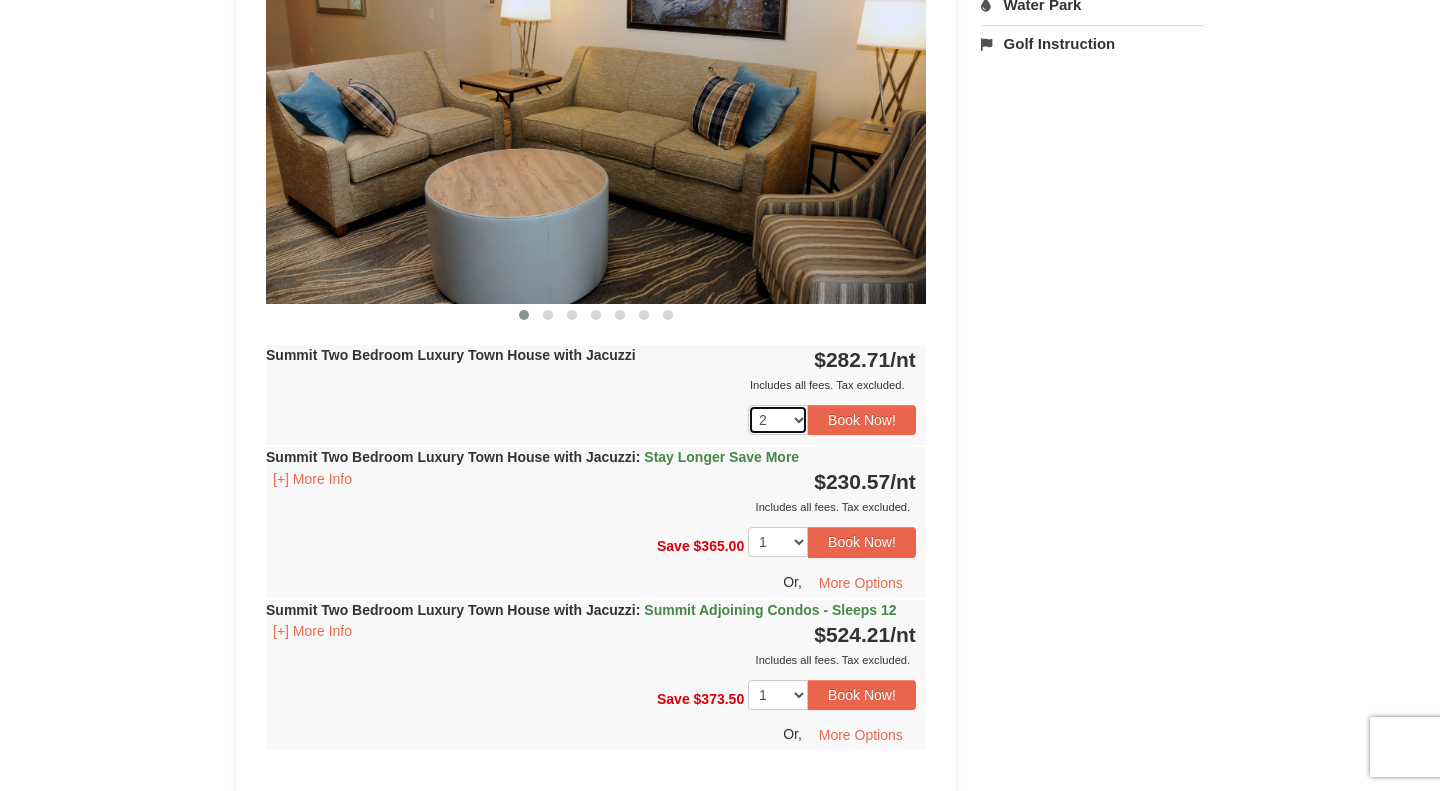 click on "2" at bounding box center [0, 0] 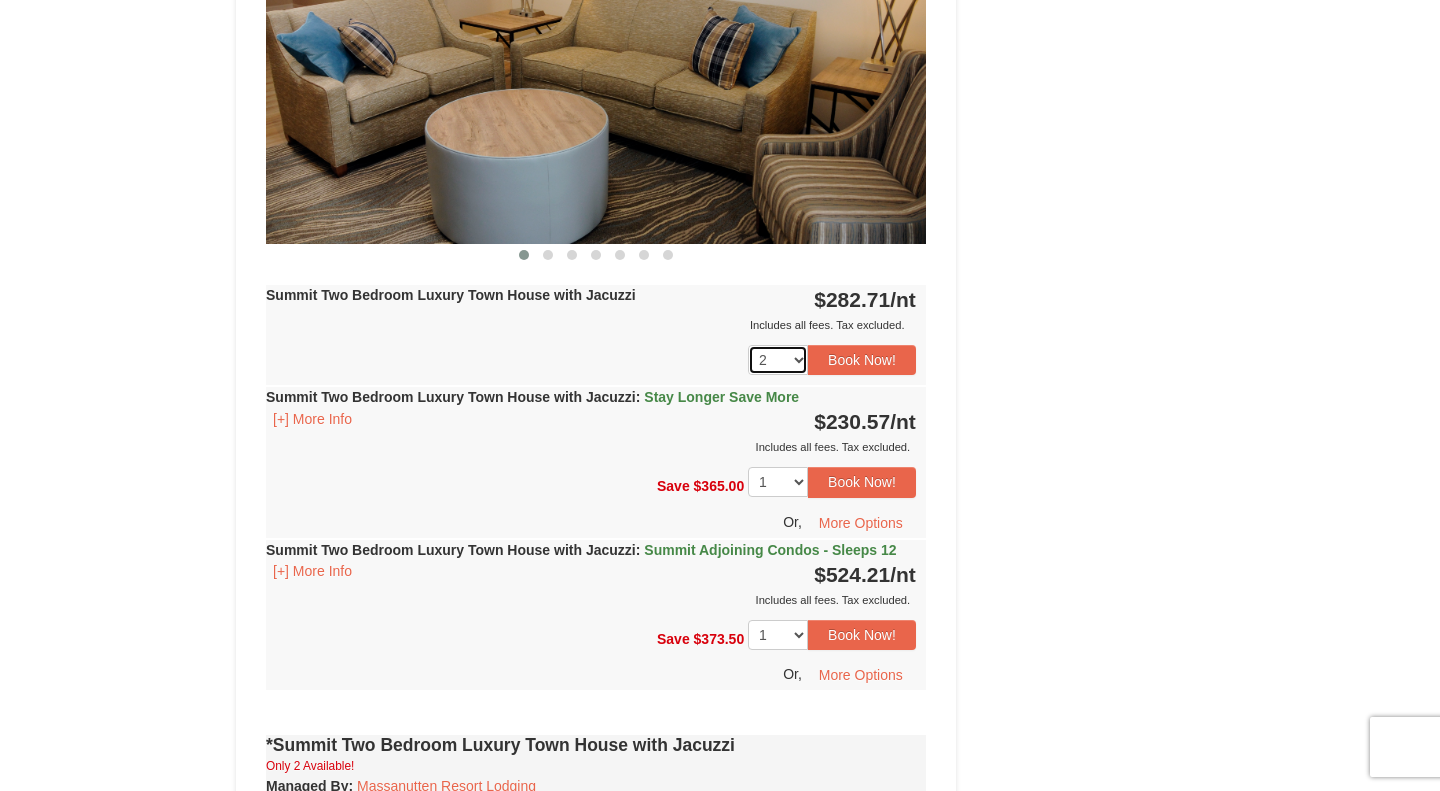 scroll, scrollTop: 962, scrollLeft: 0, axis: vertical 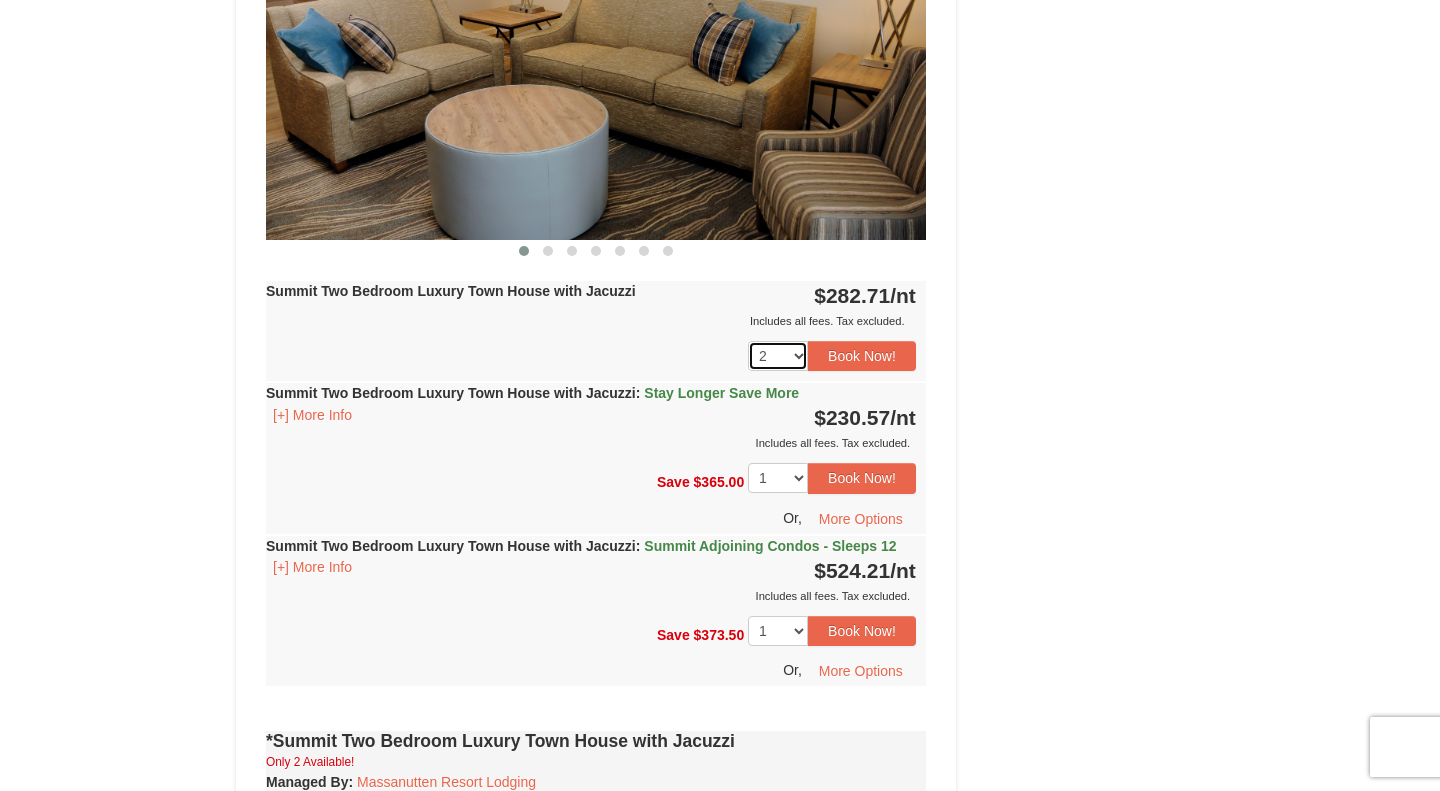 select on "1" 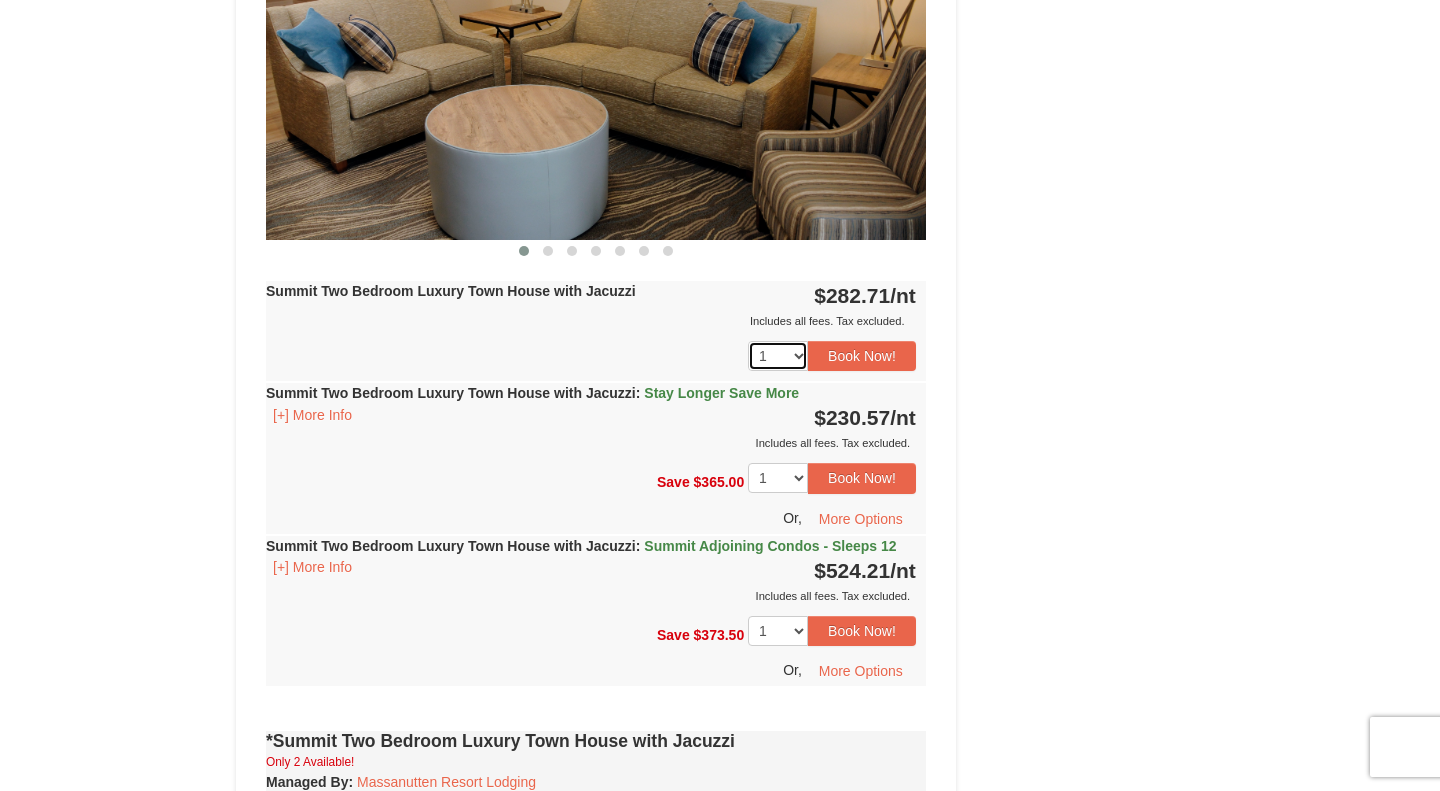 click on "1" at bounding box center (0, 0) 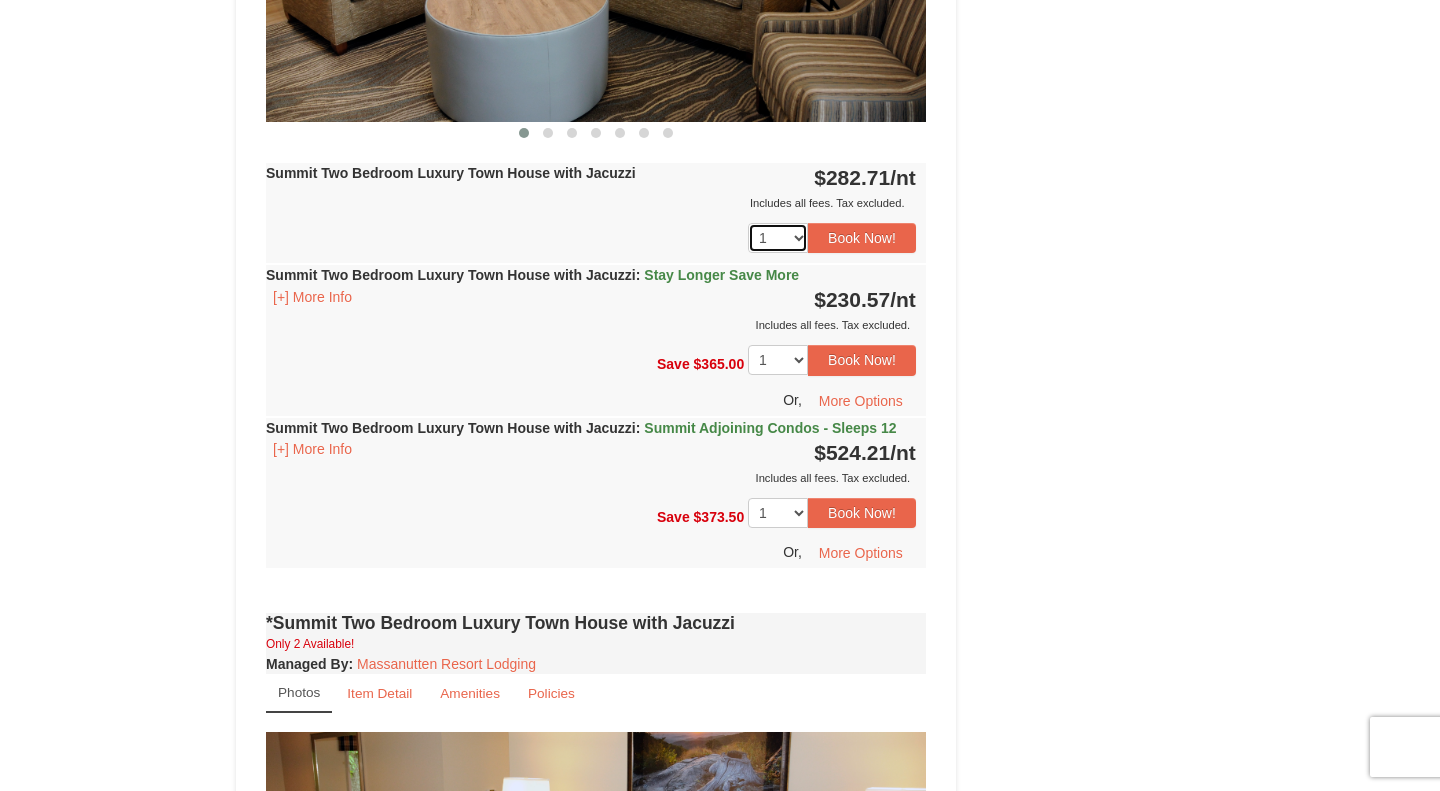 scroll, scrollTop: 1083, scrollLeft: 0, axis: vertical 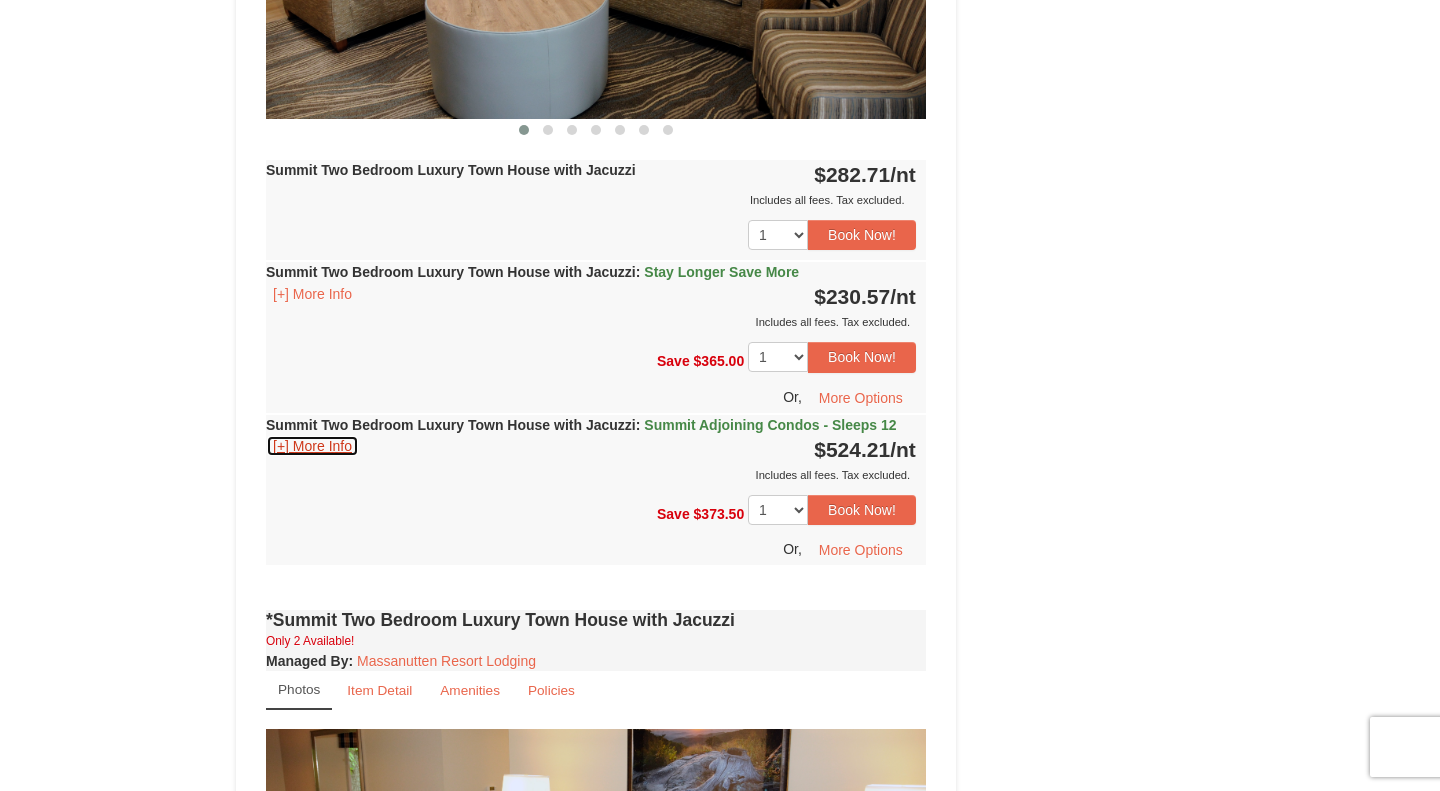 click on "[+] More Info" at bounding box center (312, 446) 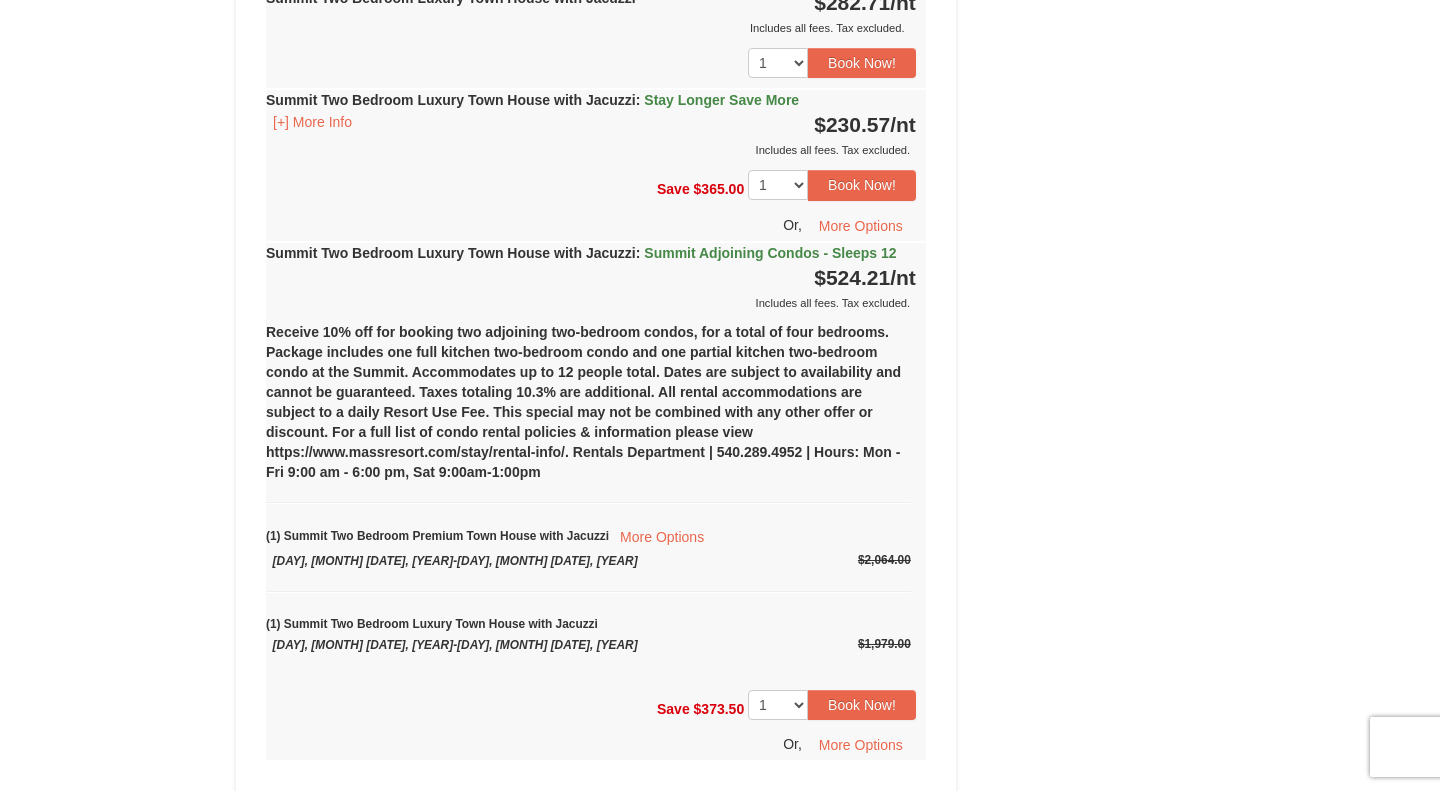 scroll, scrollTop: 1279, scrollLeft: 0, axis: vertical 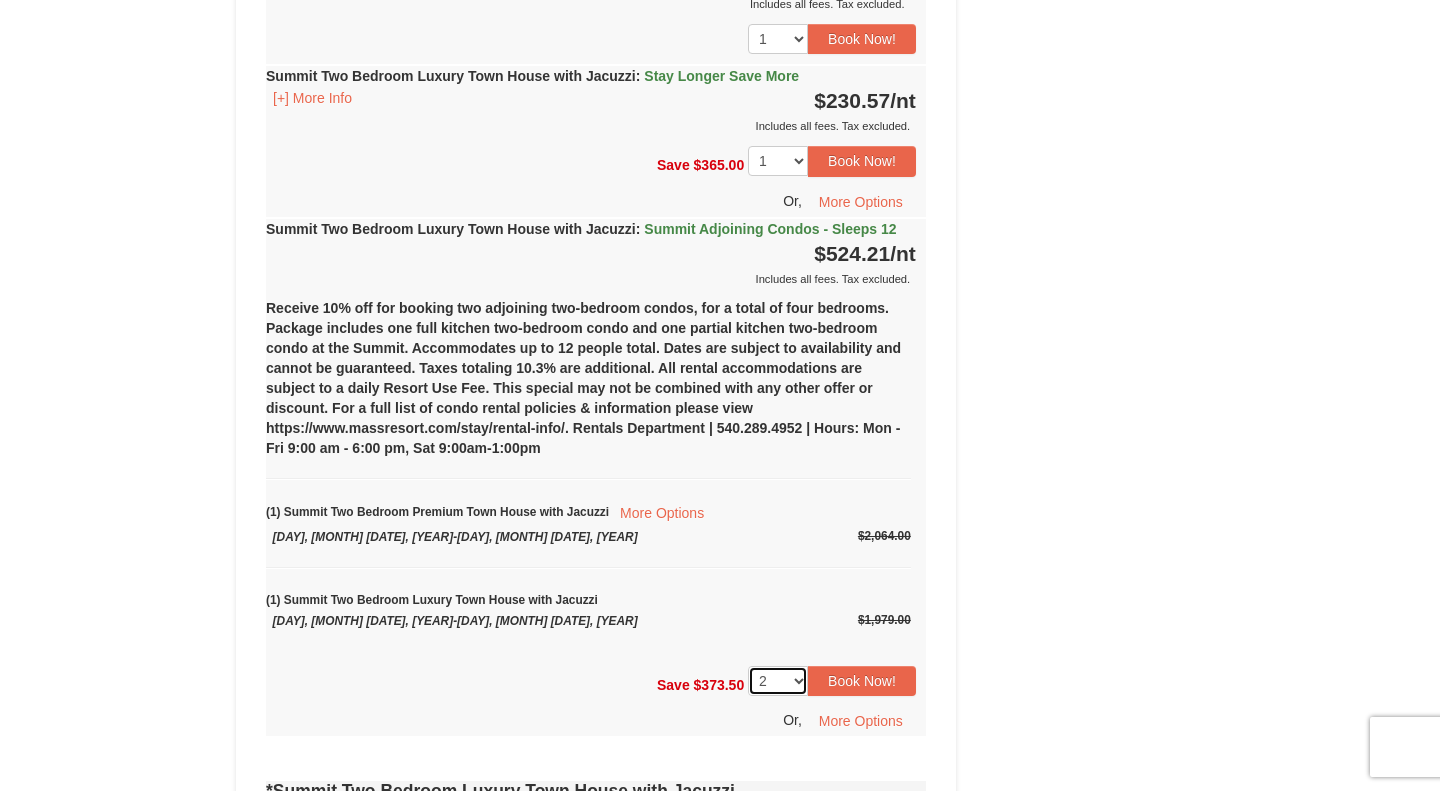 click on "2" at bounding box center (0, 0) 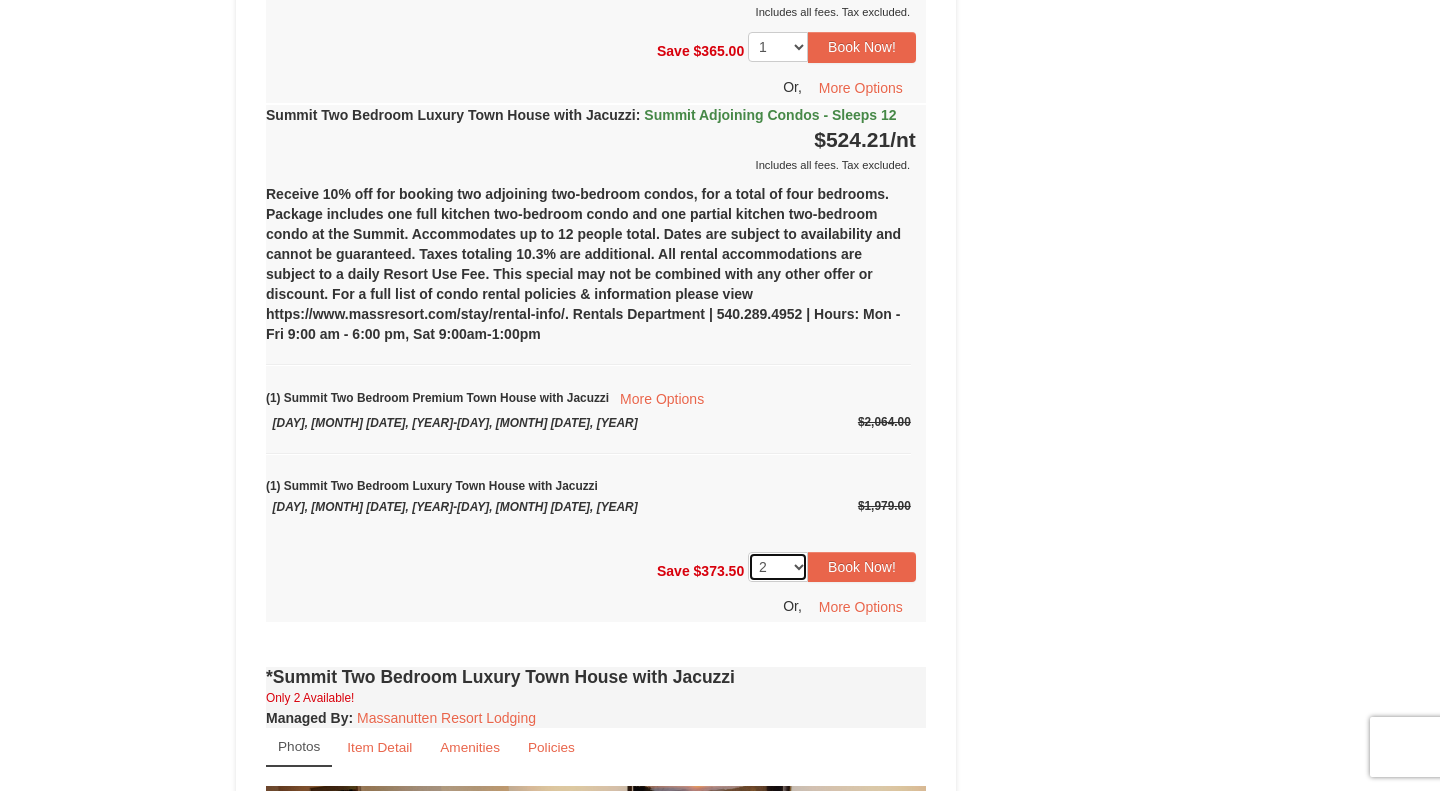 scroll, scrollTop: 1395, scrollLeft: 0, axis: vertical 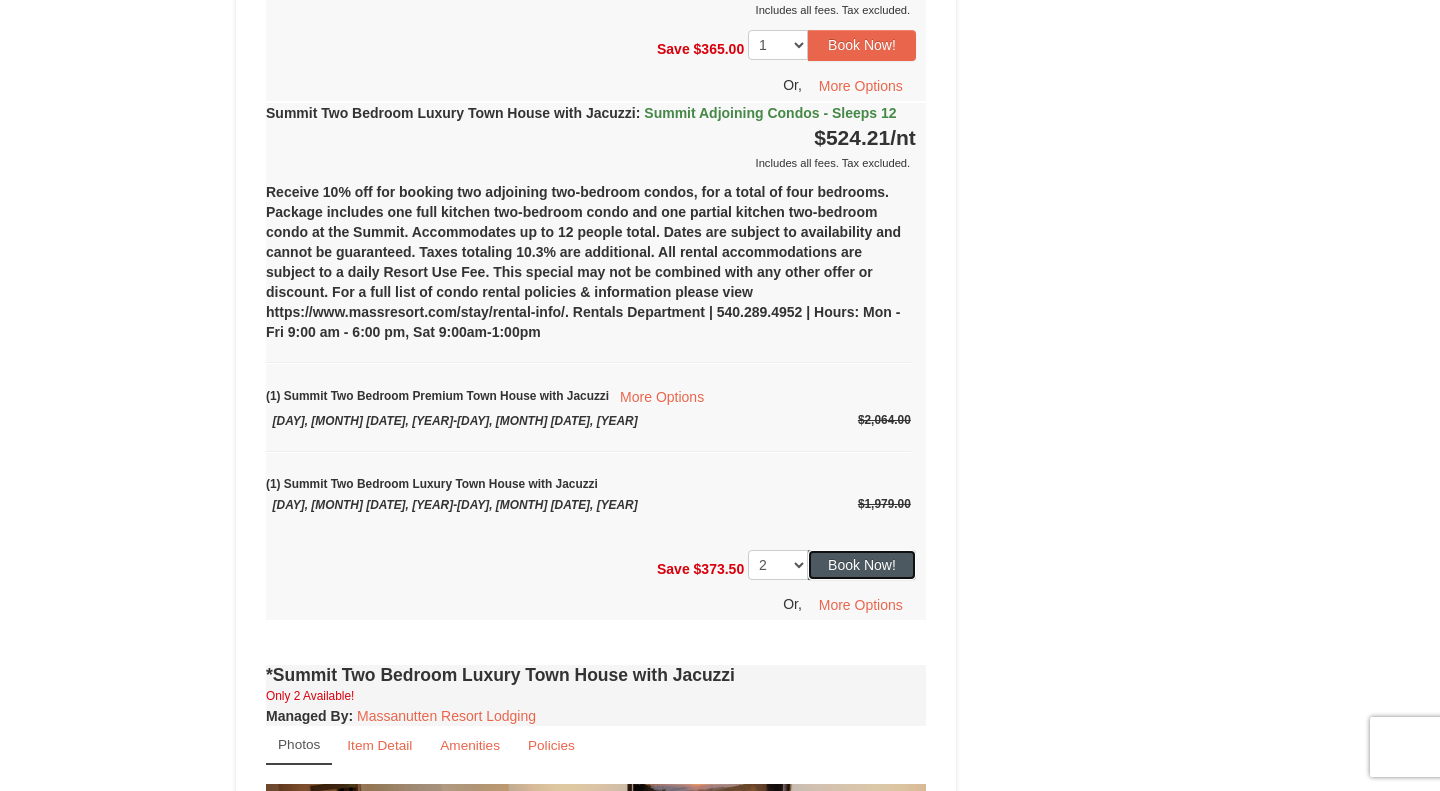 click on "Book Now!" at bounding box center (862, 565) 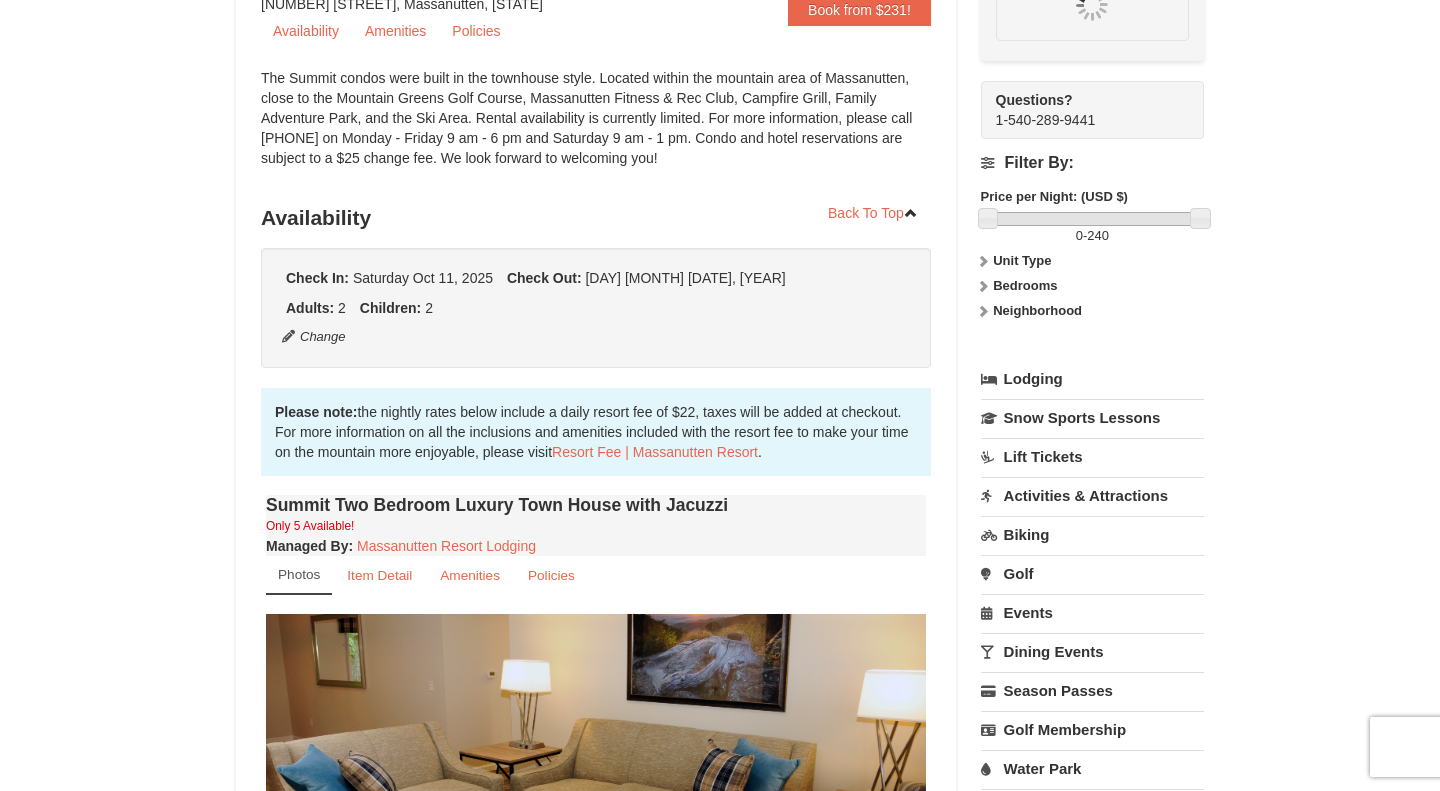 scroll, scrollTop: 195, scrollLeft: 0, axis: vertical 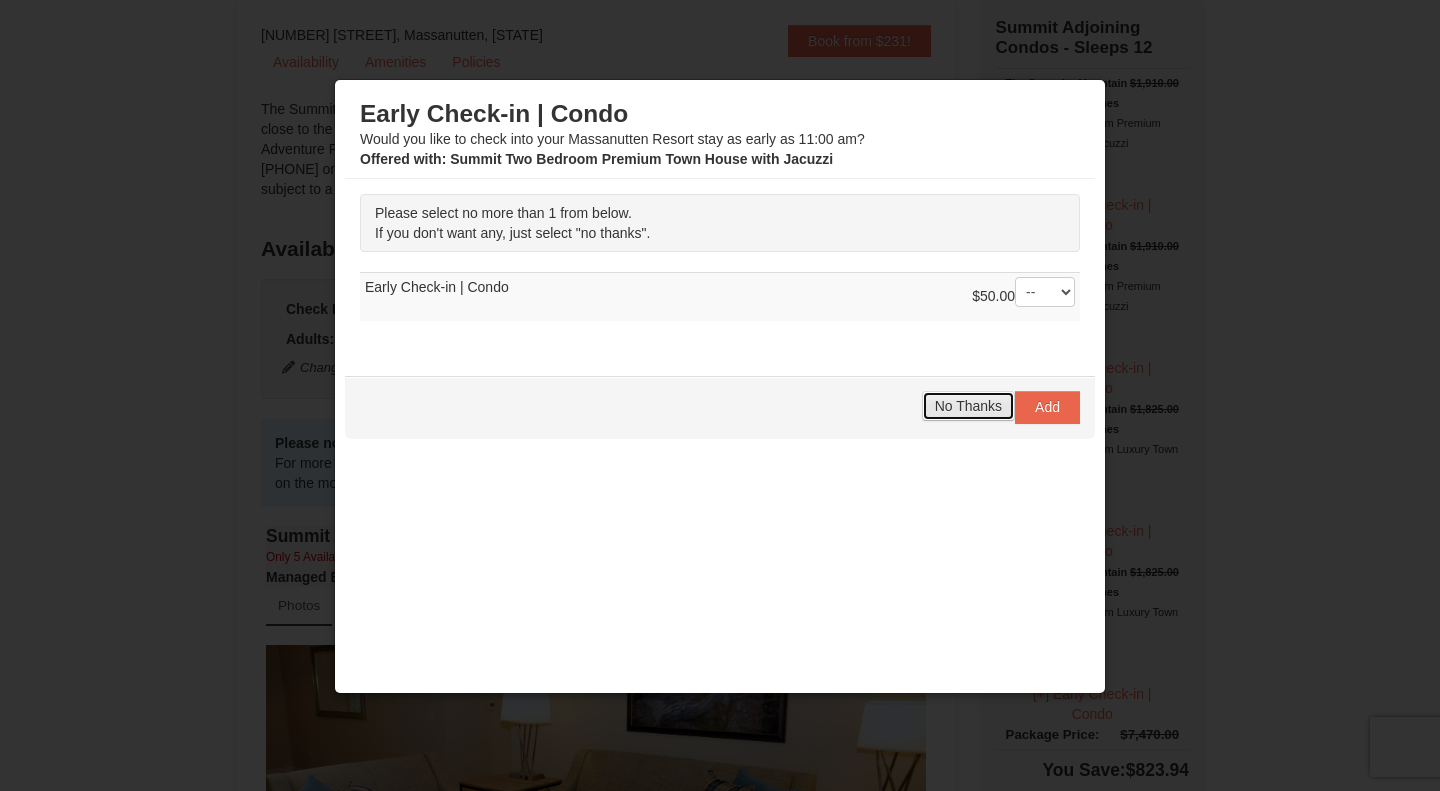click on "No Thanks" at bounding box center [968, 406] 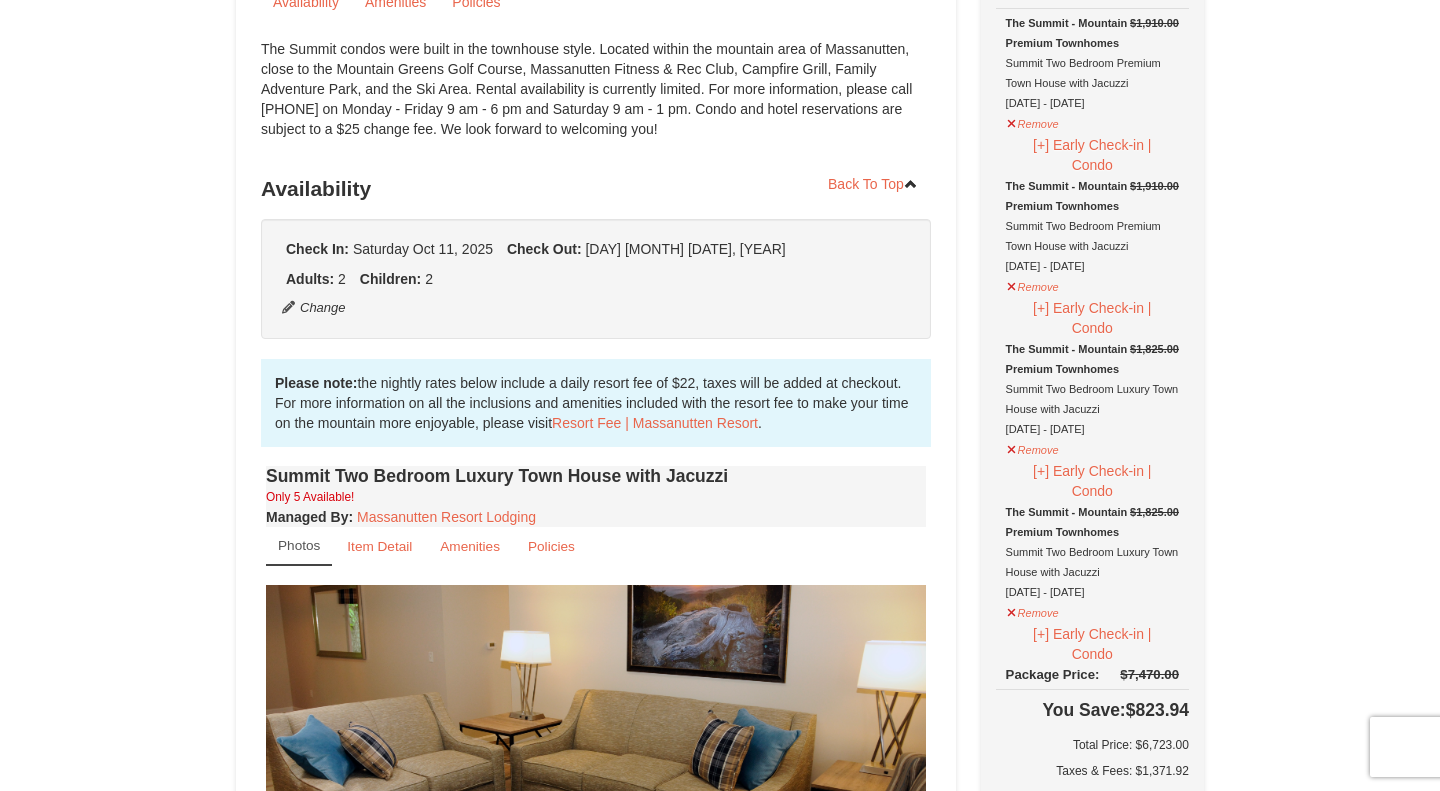 scroll, scrollTop: 242, scrollLeft: 0, axis: vertical 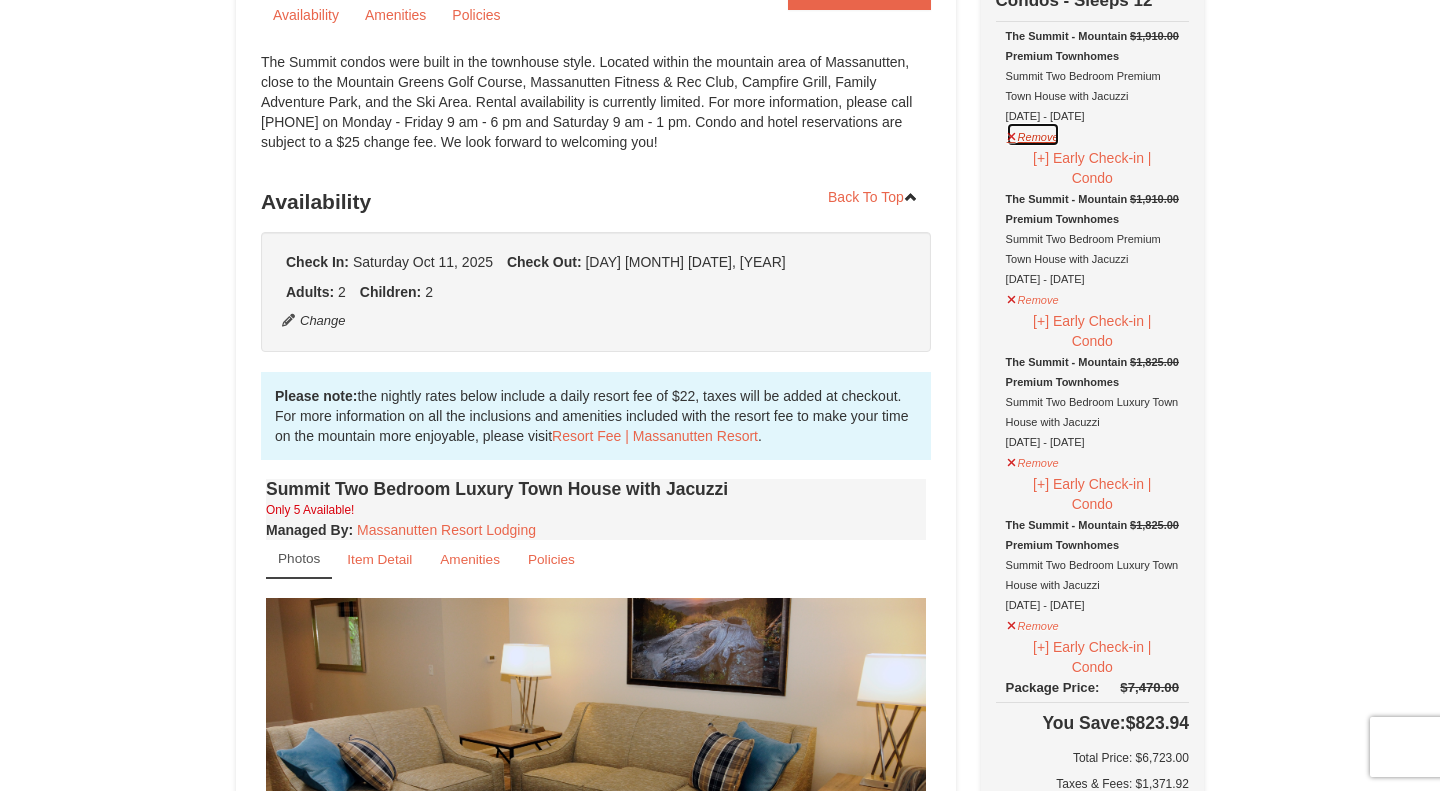 click on "Remove" at bounding box center [1033, 134] 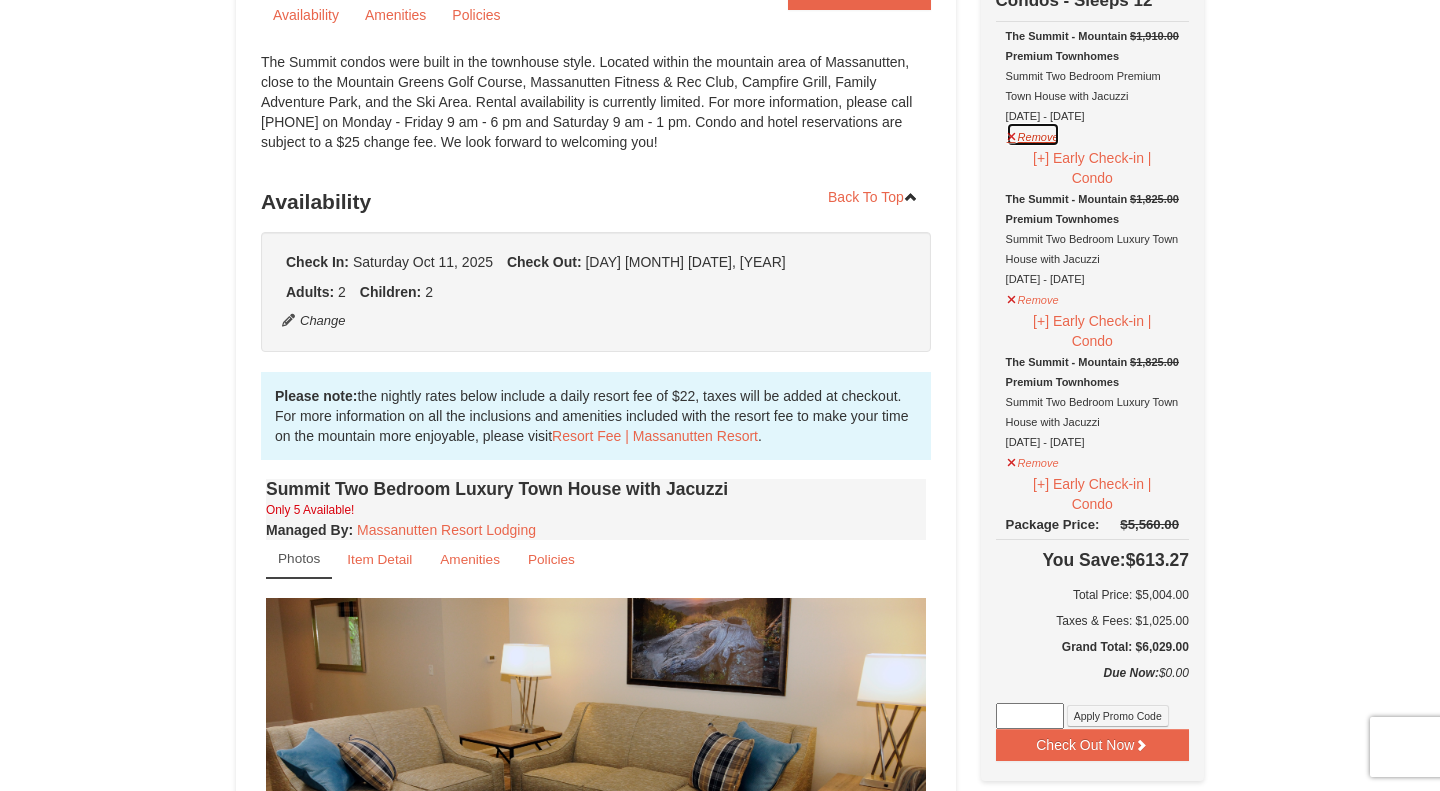 click on "Remove" at bounding box center [1033, 134] 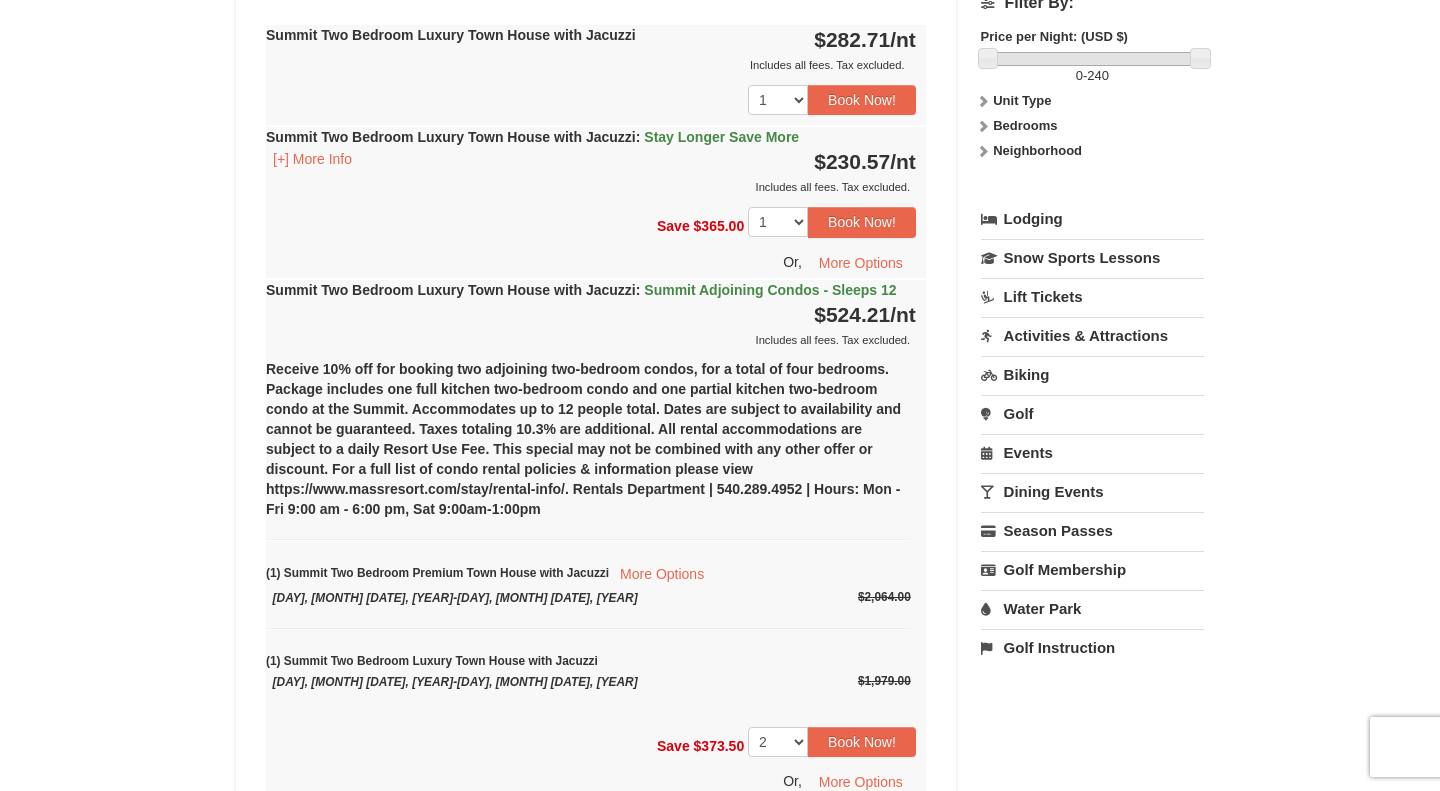 scroll, scrollTop: 1225, scrollLeft: 0, axis: vertical 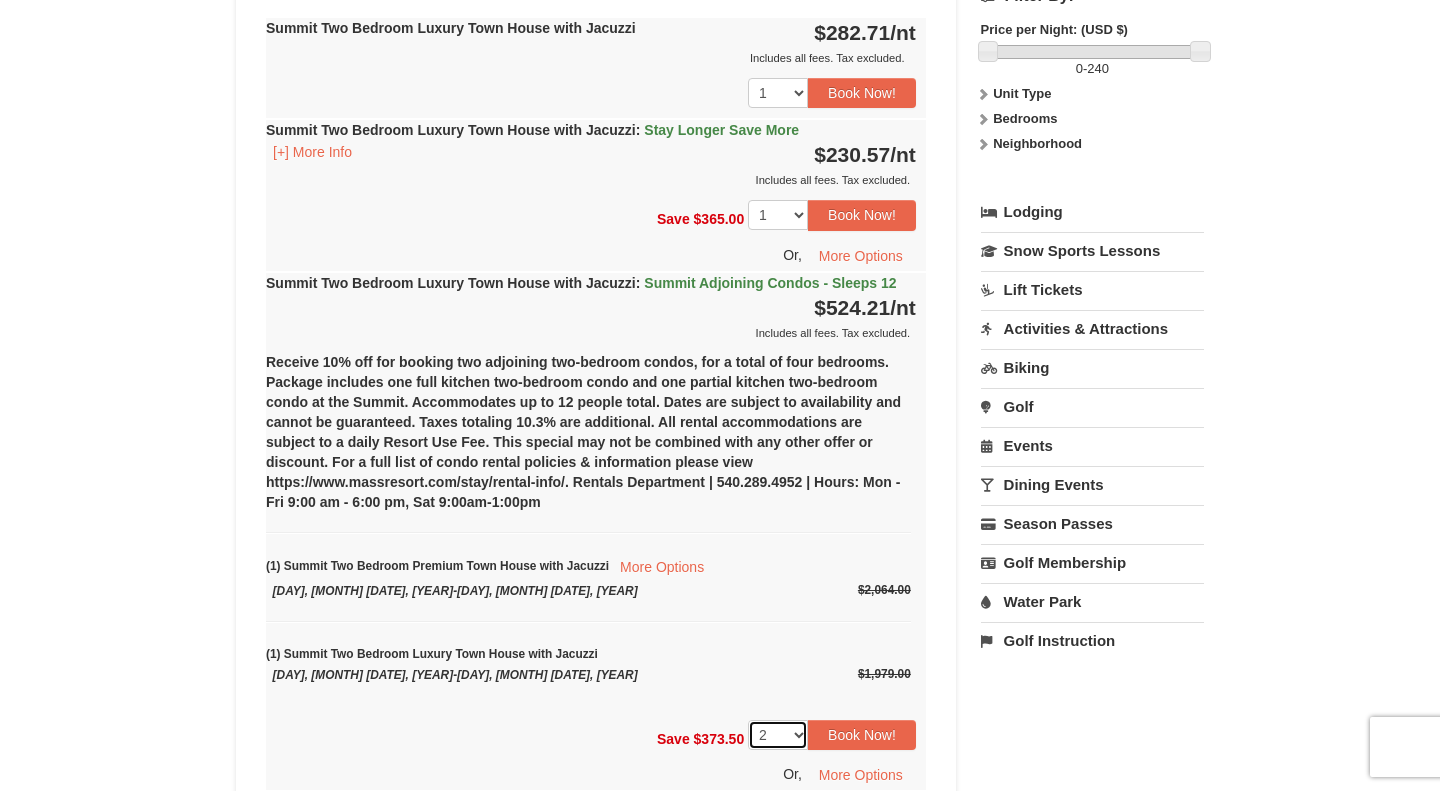 click on "1
2
3
4
5" at bounding box center (778, 735) 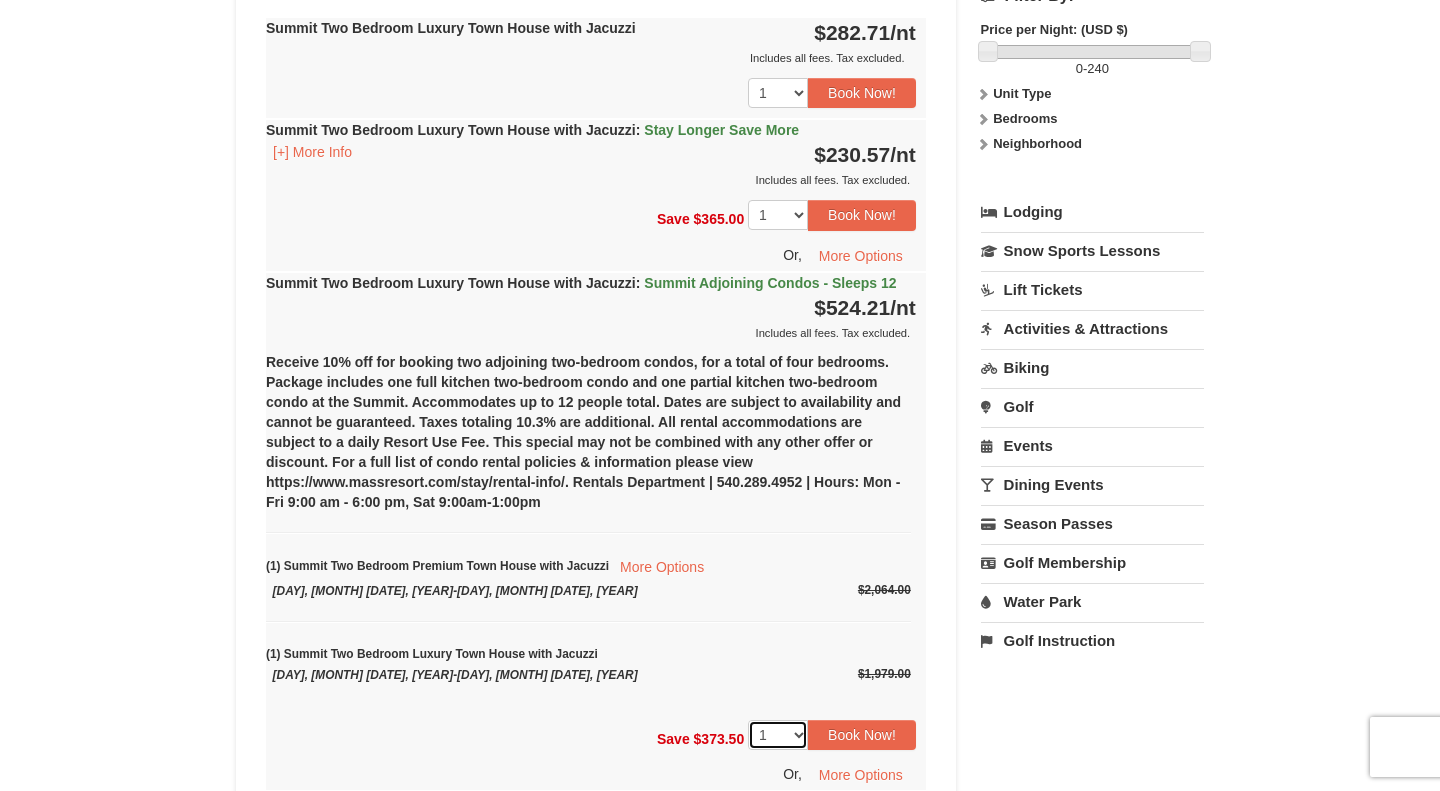 click on "1" at bounding box center (0, 0) 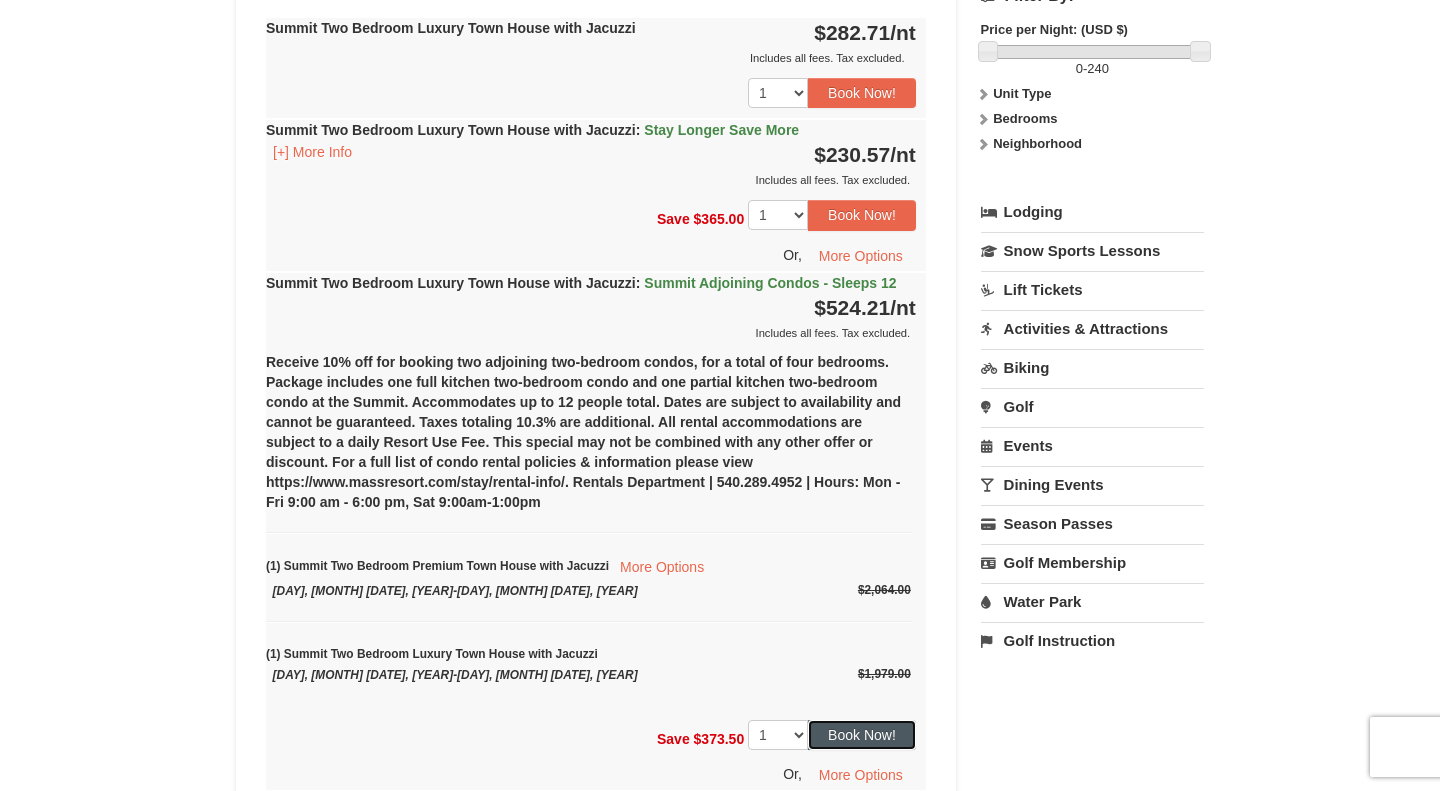 click on "Book Now!" at bounding box center [862, 735] 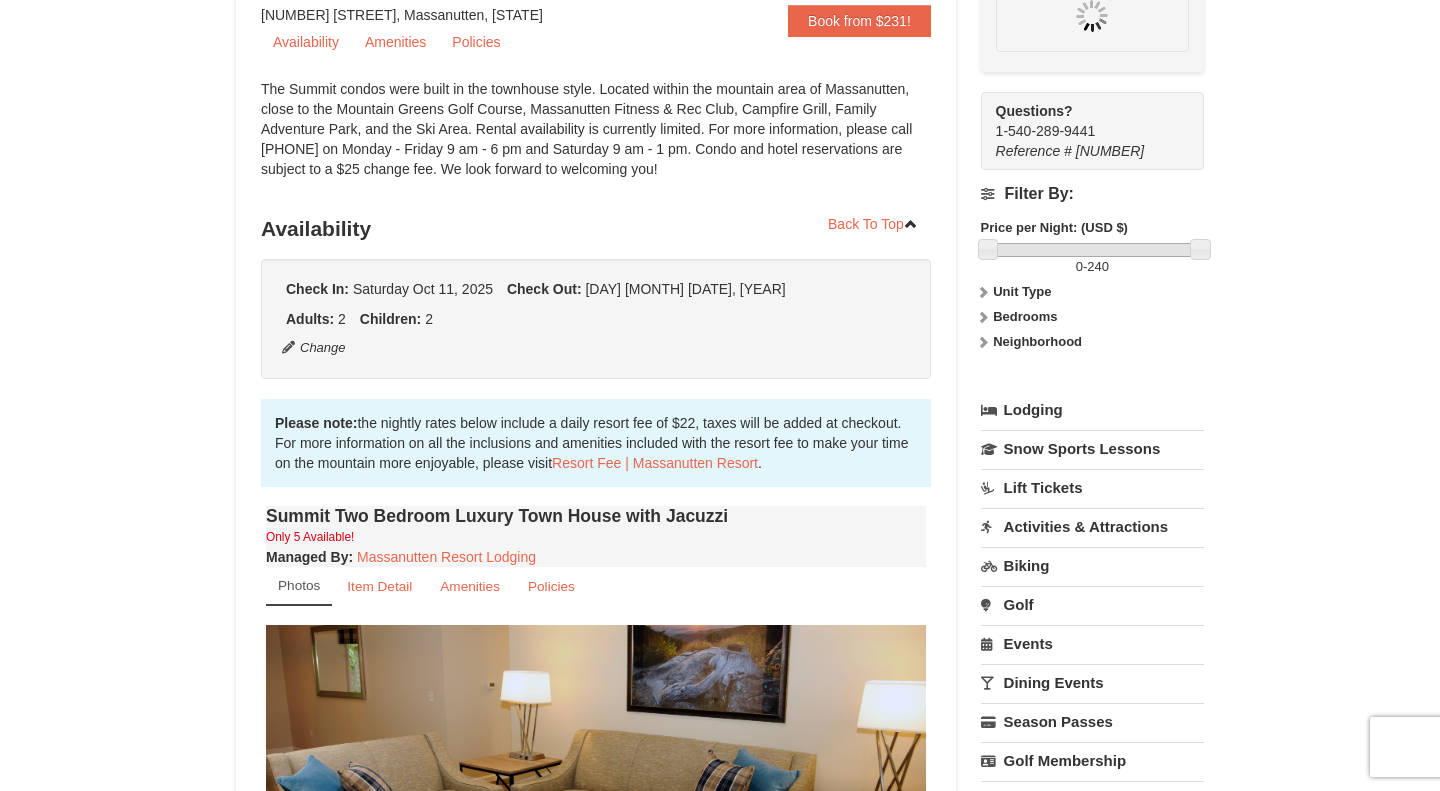 scroll, scrollTop: 195, scrollLeft: 0, axis: vertical 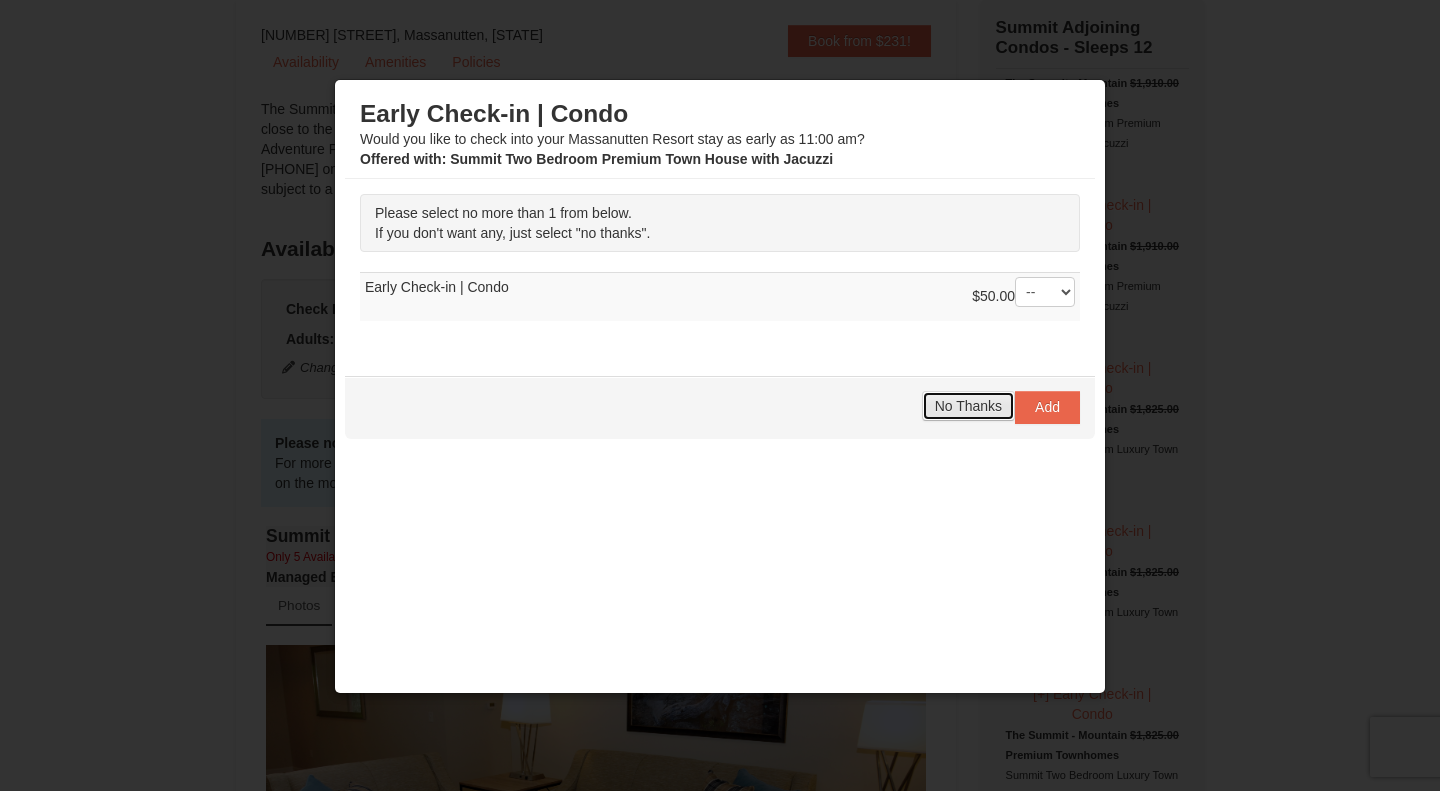 click on "No Thanks" at bounding box center (968, 406) 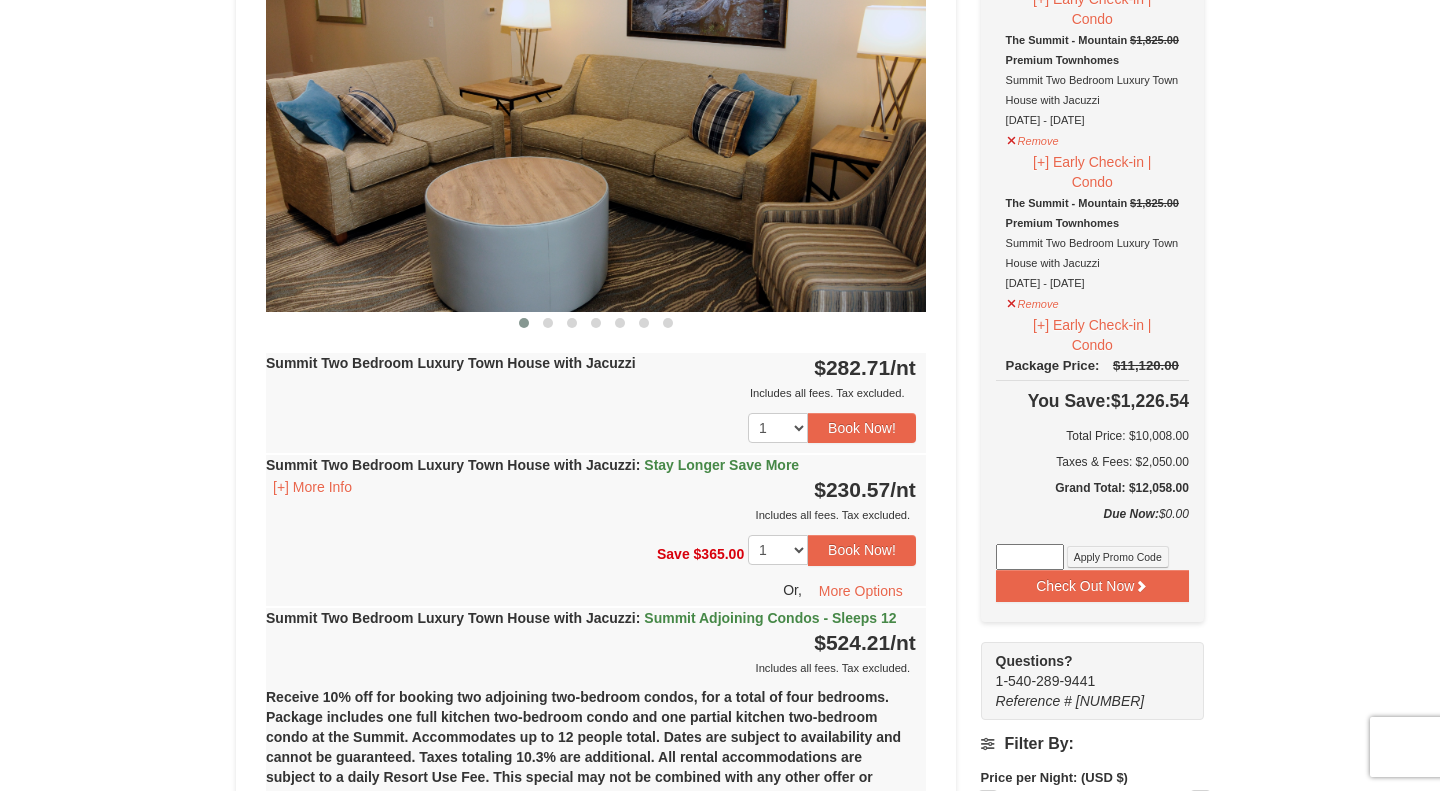scroll, scrollTop: 887, scrollLeft: 0, axis: vertical 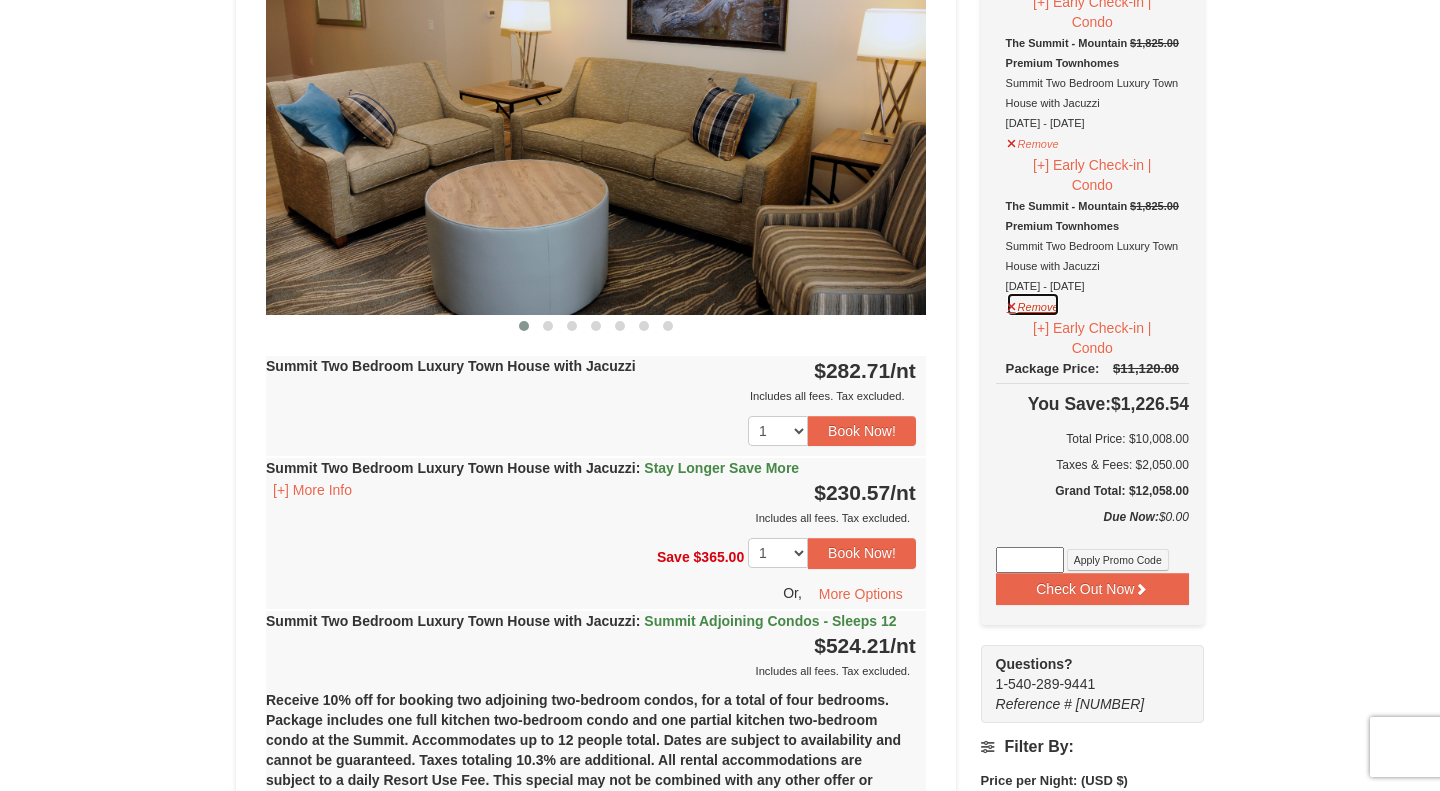 click on "Remove" at bounding box center (1033, 304) 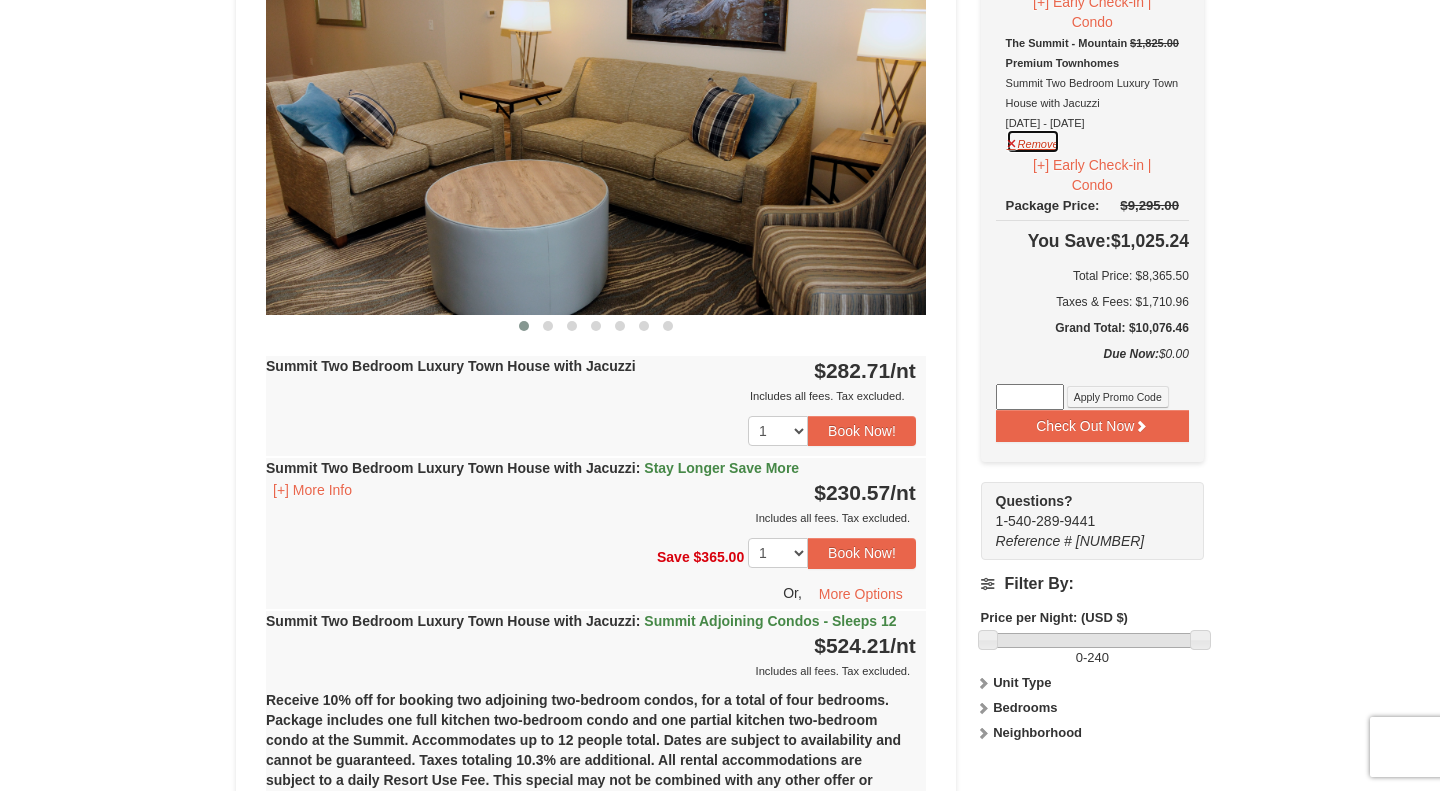 click on "Remove" at bounding box center (1033, 141) 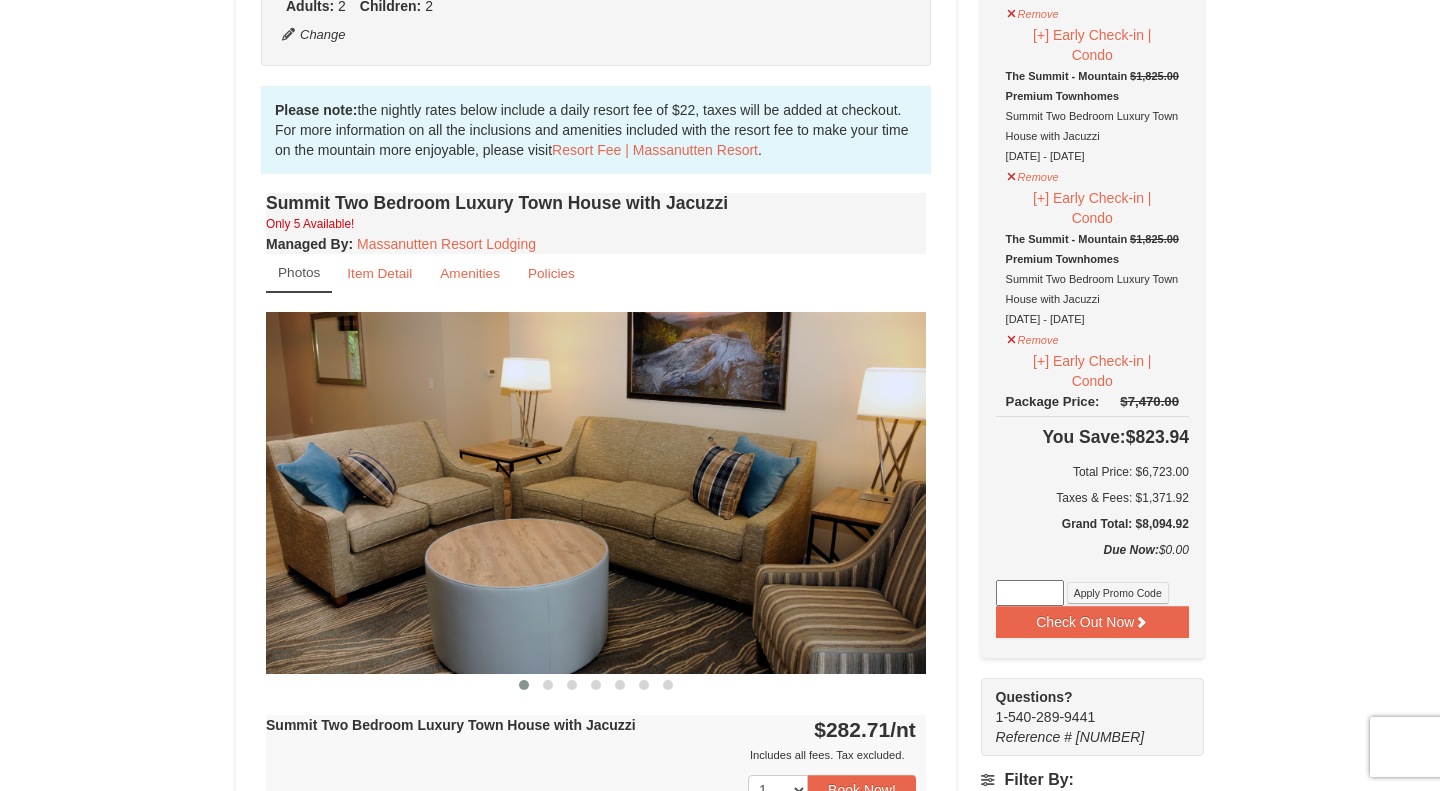 scroll, scrollTop: 522, scrollLeft: 0, axis: vertical 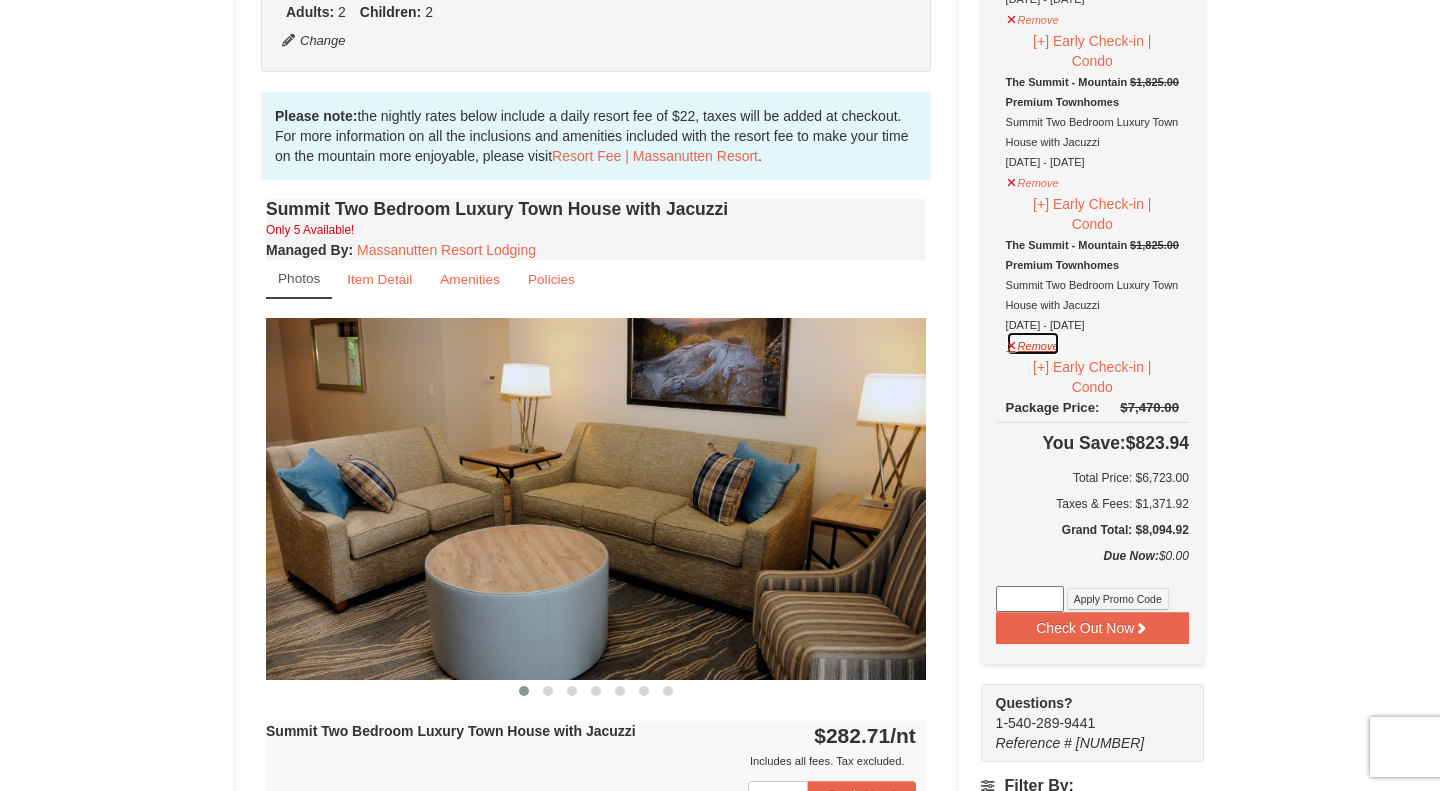 click on "Remove" at bounding box center (1033, 343) 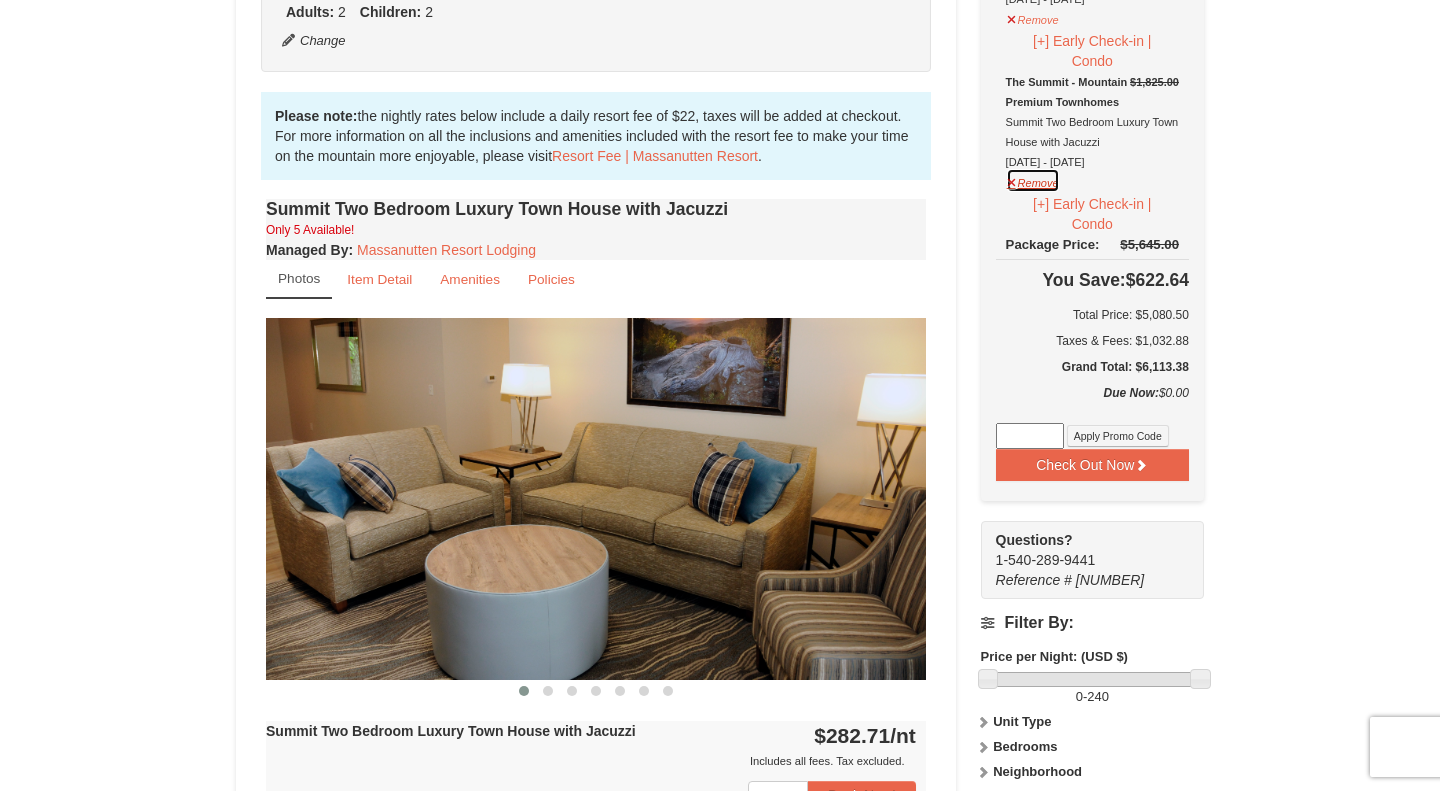 click on "Remove" at bounding box center (1033, 180) 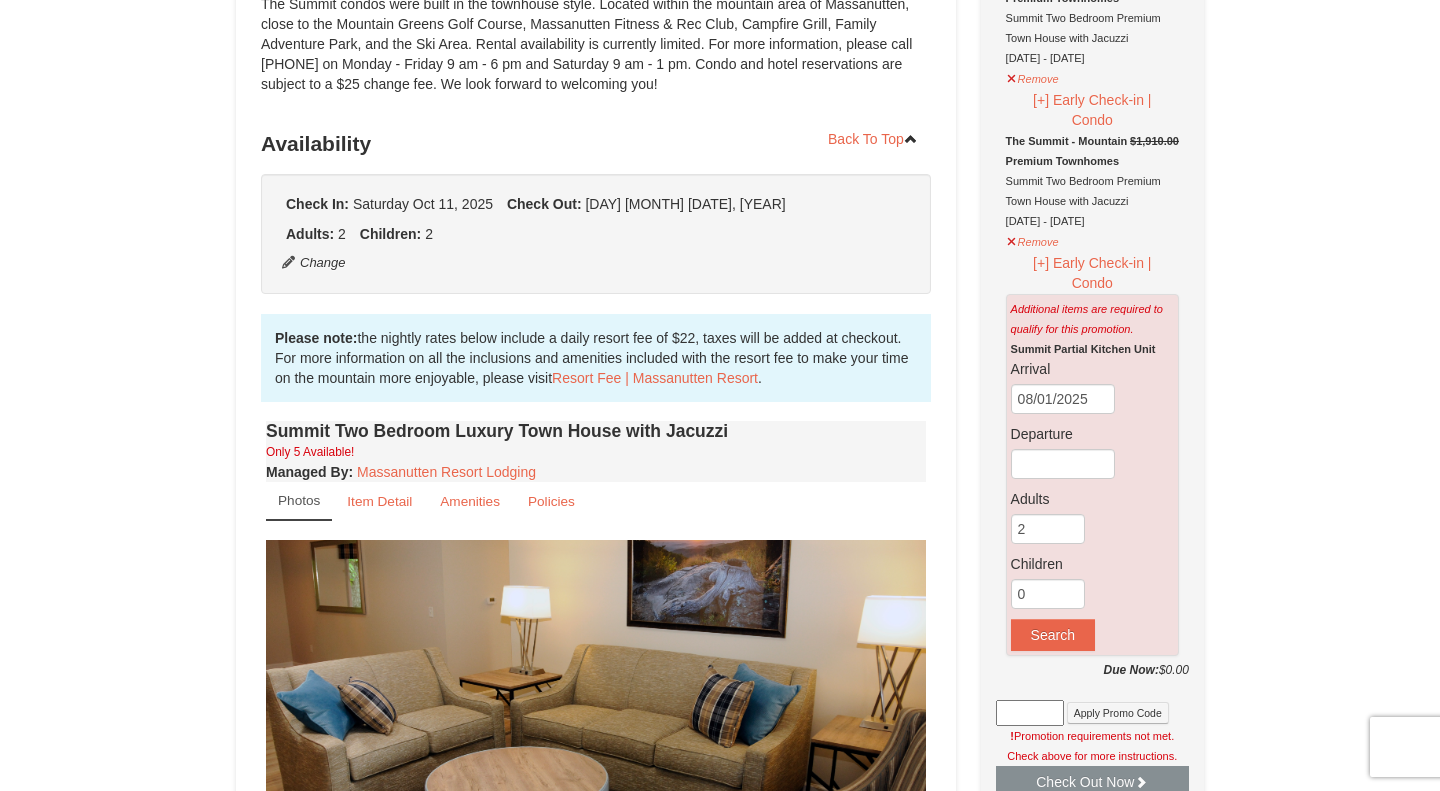 scroll, scrollTop: 295, scrollLeft: 0, axis: vertical 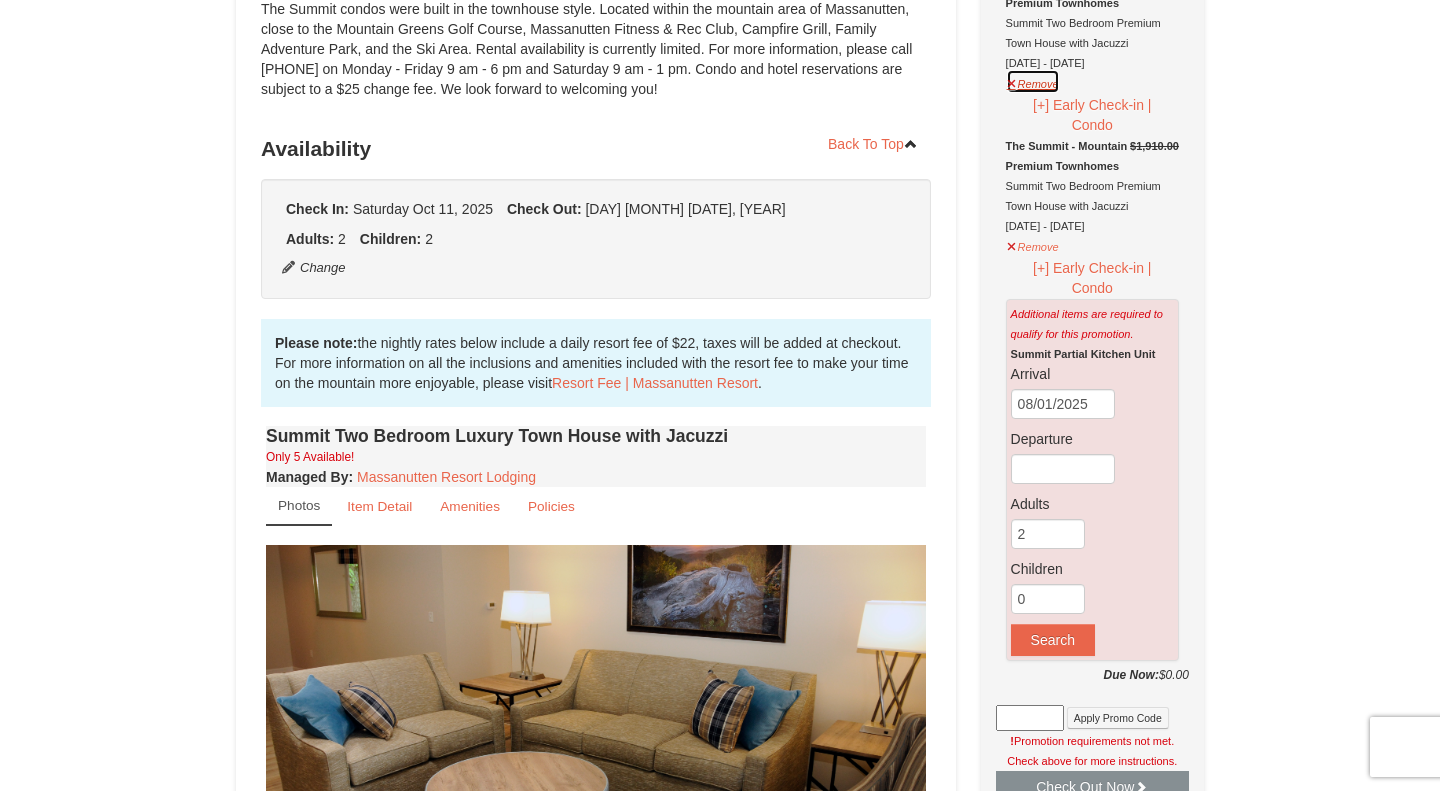 click on "Remove" at bounding box center [1033, 81] 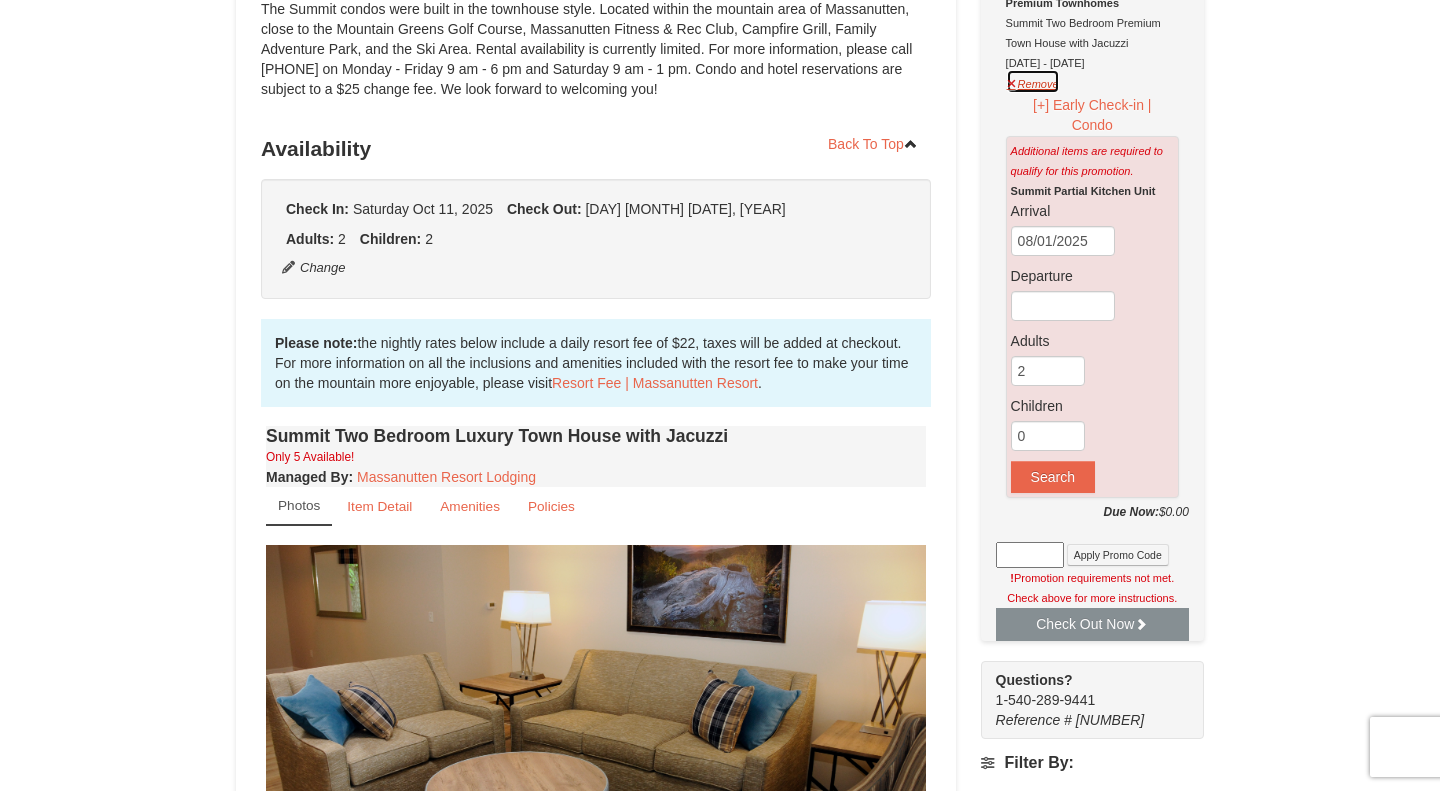 click on "Remove" at bounding box center [1033, 81] 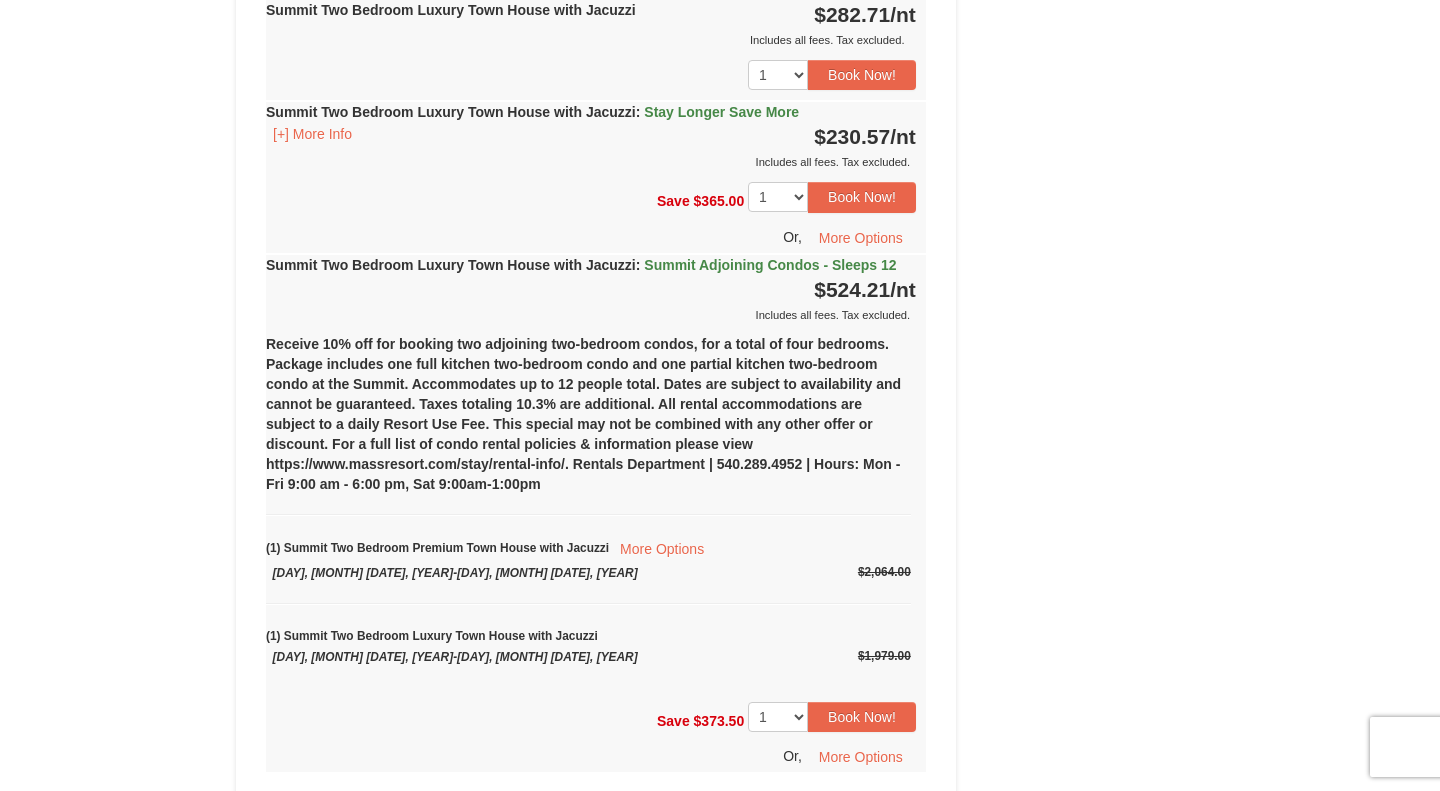 scroll, scrollTop: 1245, scrollLeft: 0, axis: vertical 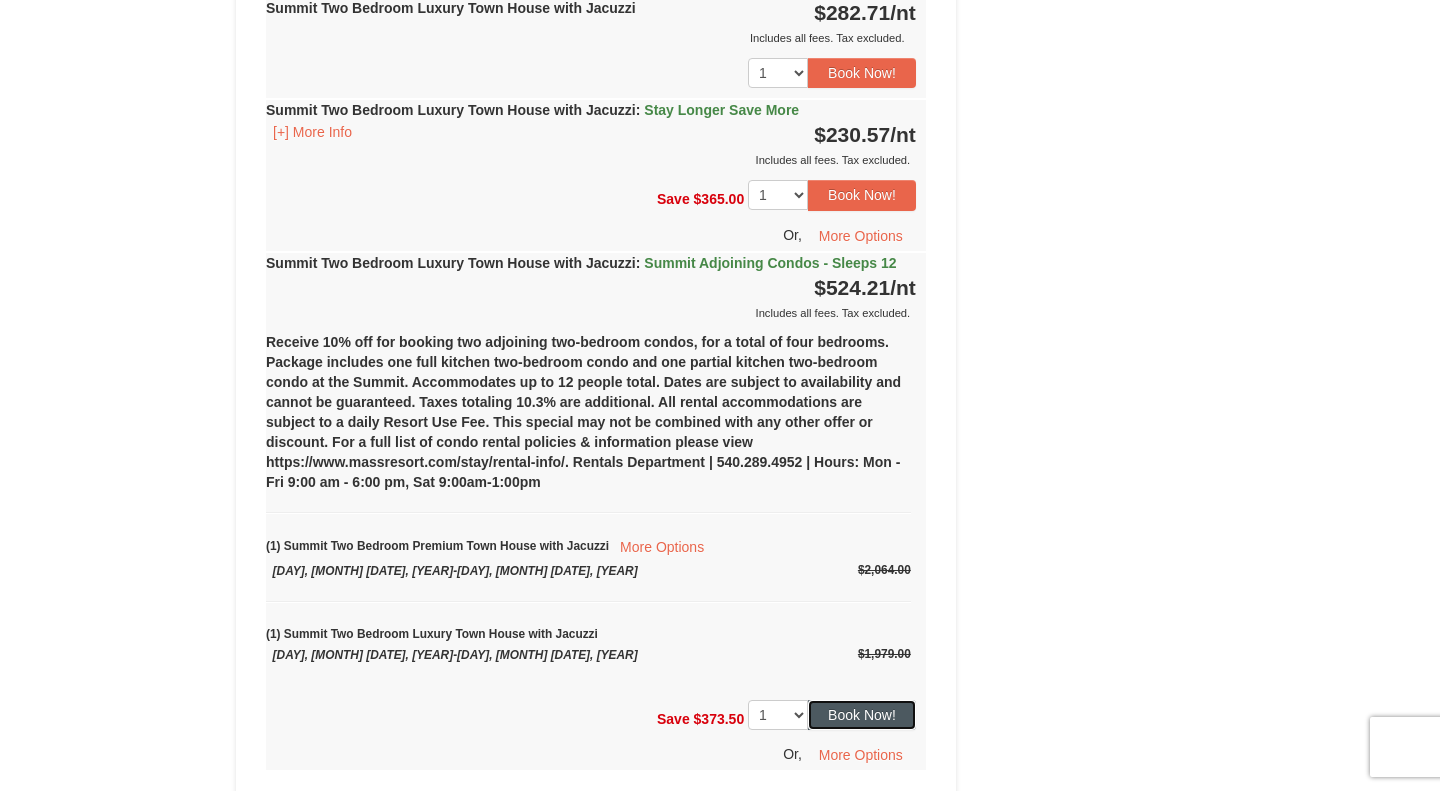 click on "Book Now!" at bounding box center (862, 715) 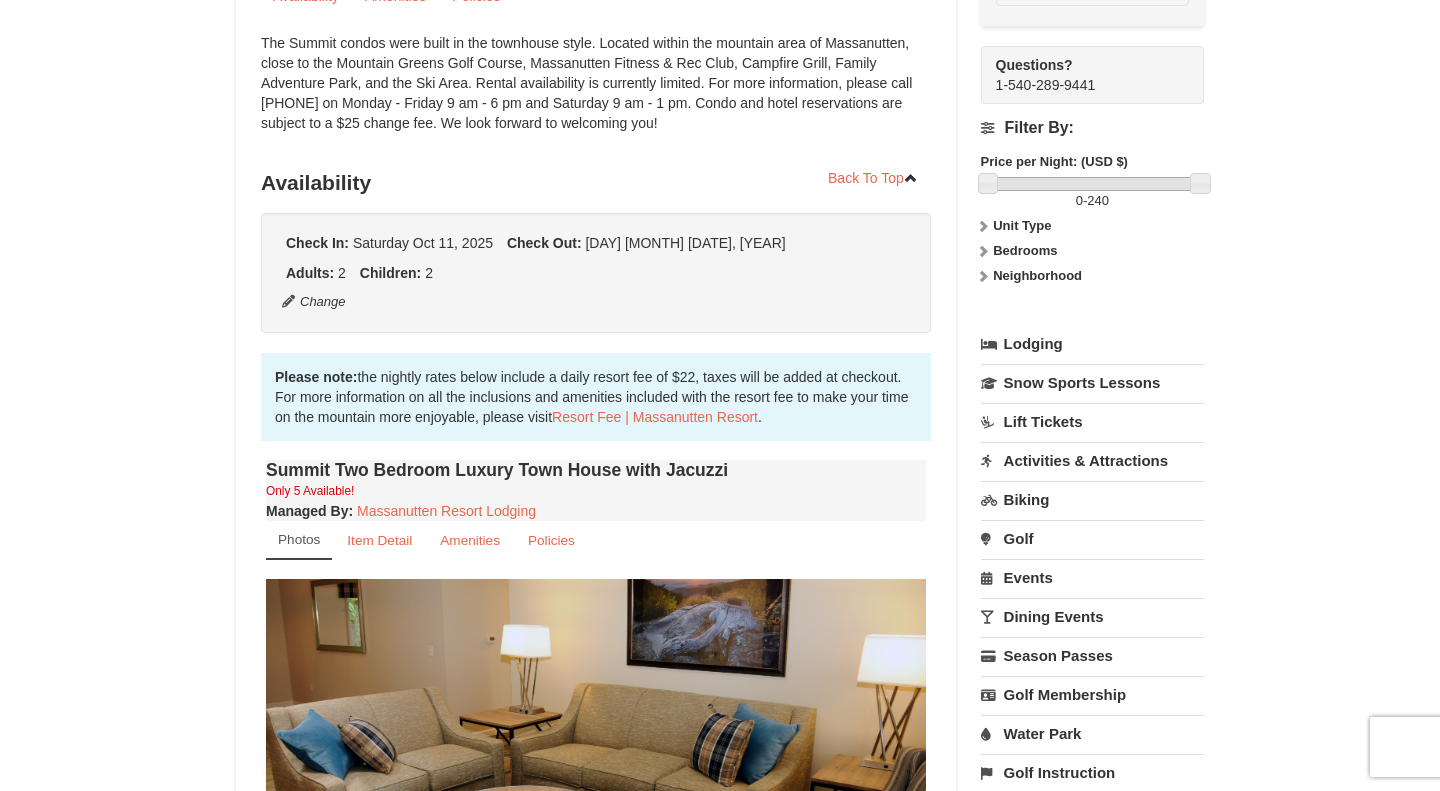 scroll, scrollTop: 195, scrollLeft: 0, axis: vertical 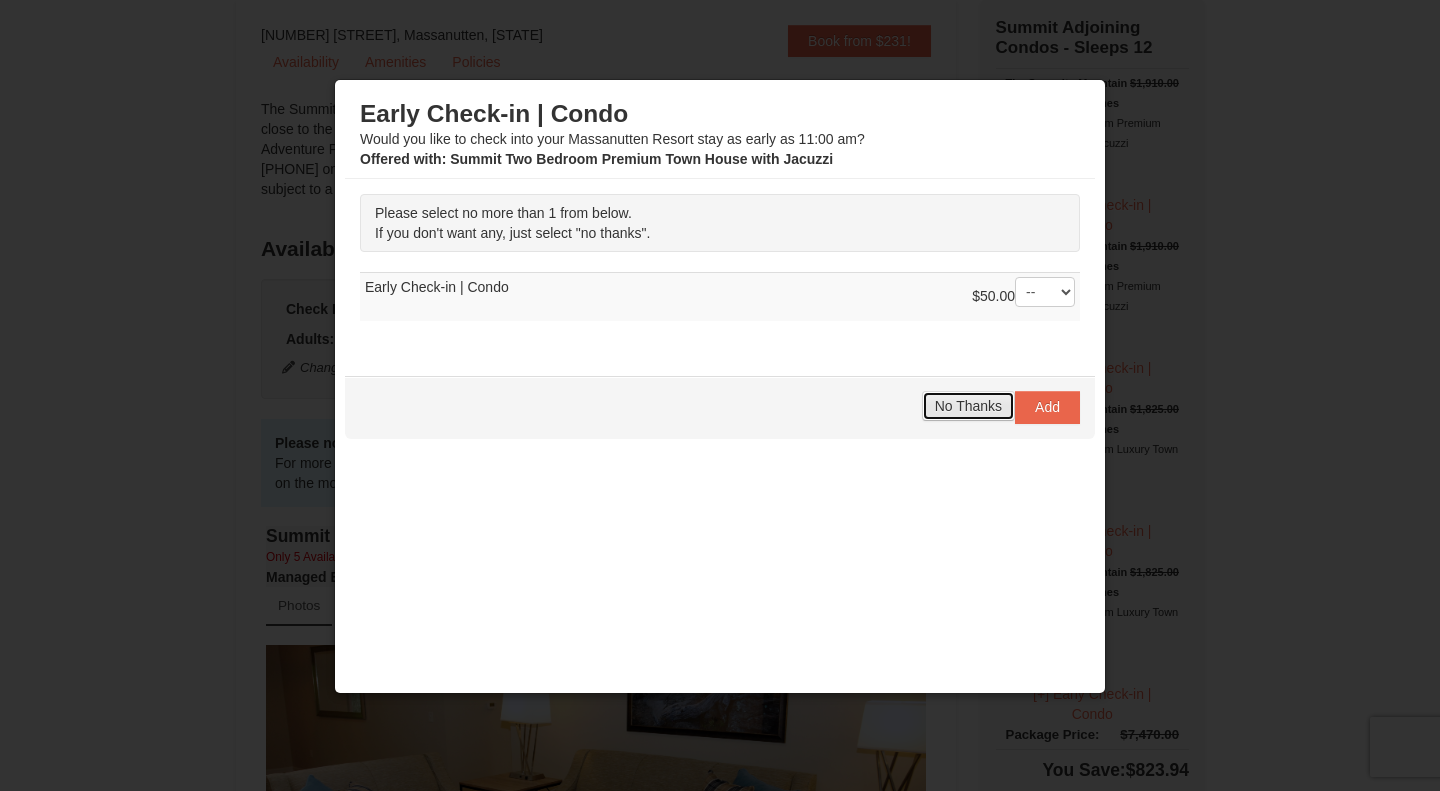 click on "No Thanks" at bounding box center [968, 406] 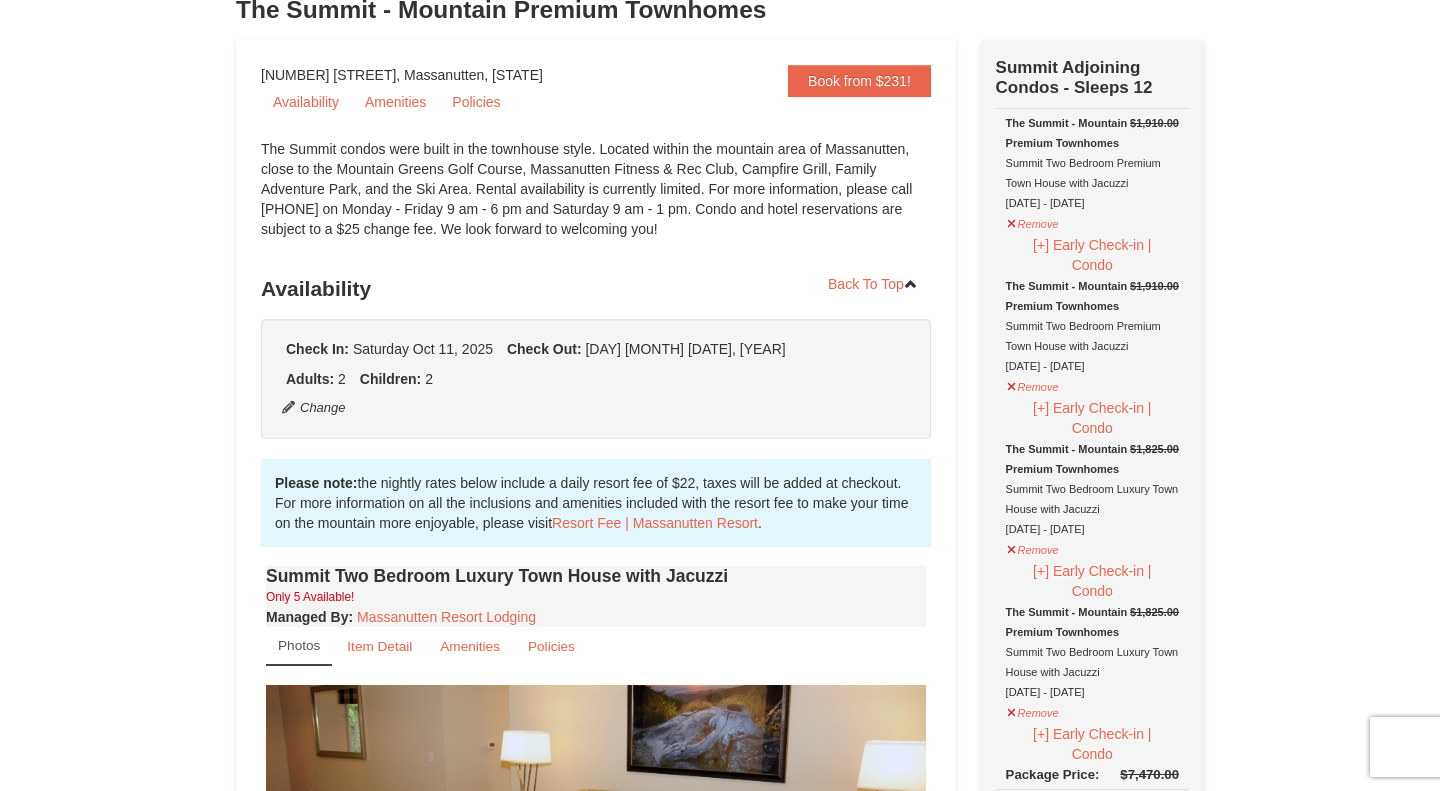 scroll, scrollTop: 160, scrollLeft: 0, axis: vertical 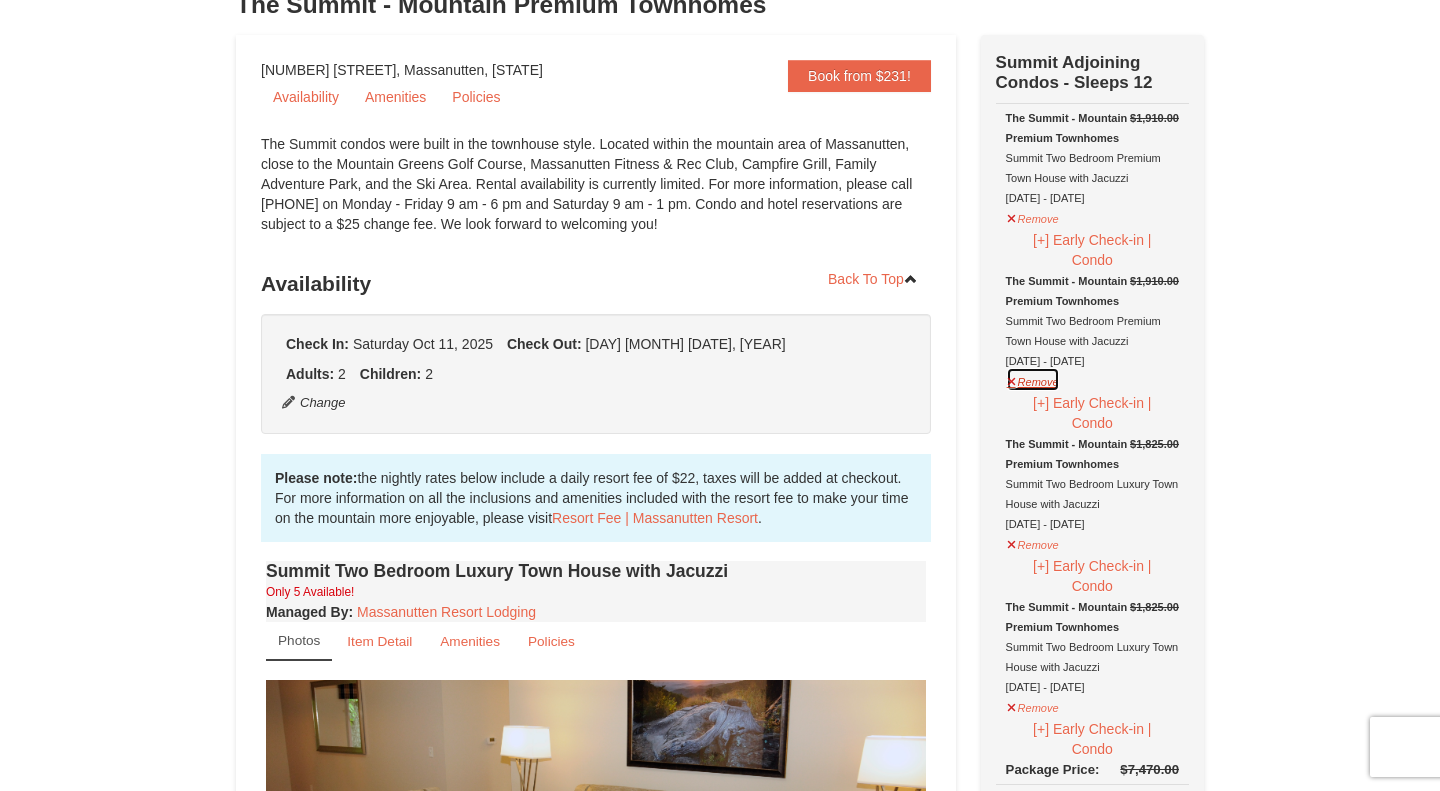 click on "Remove" at bounding box center [1033, 379] 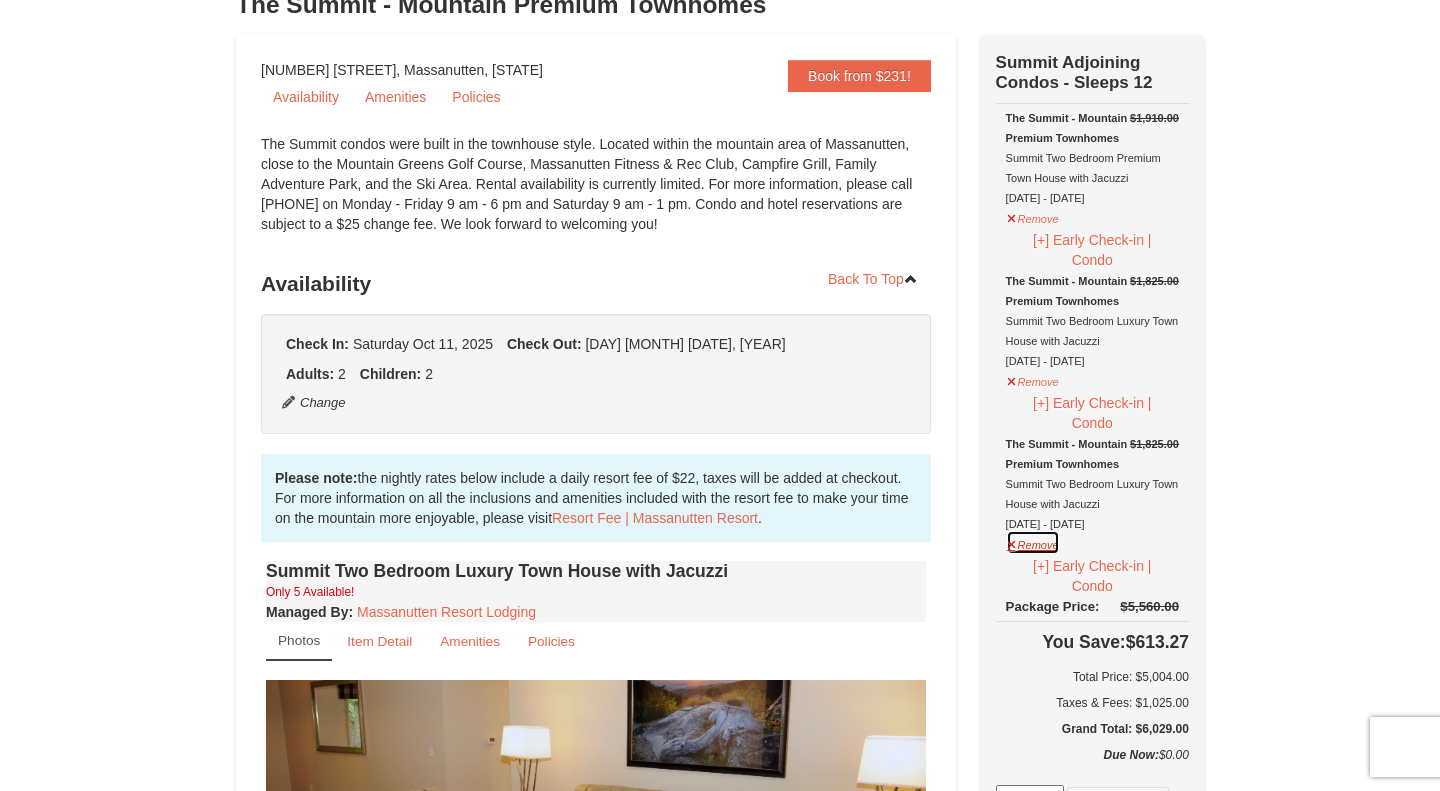 click on "Remove" at bounding box center (1033, 542) 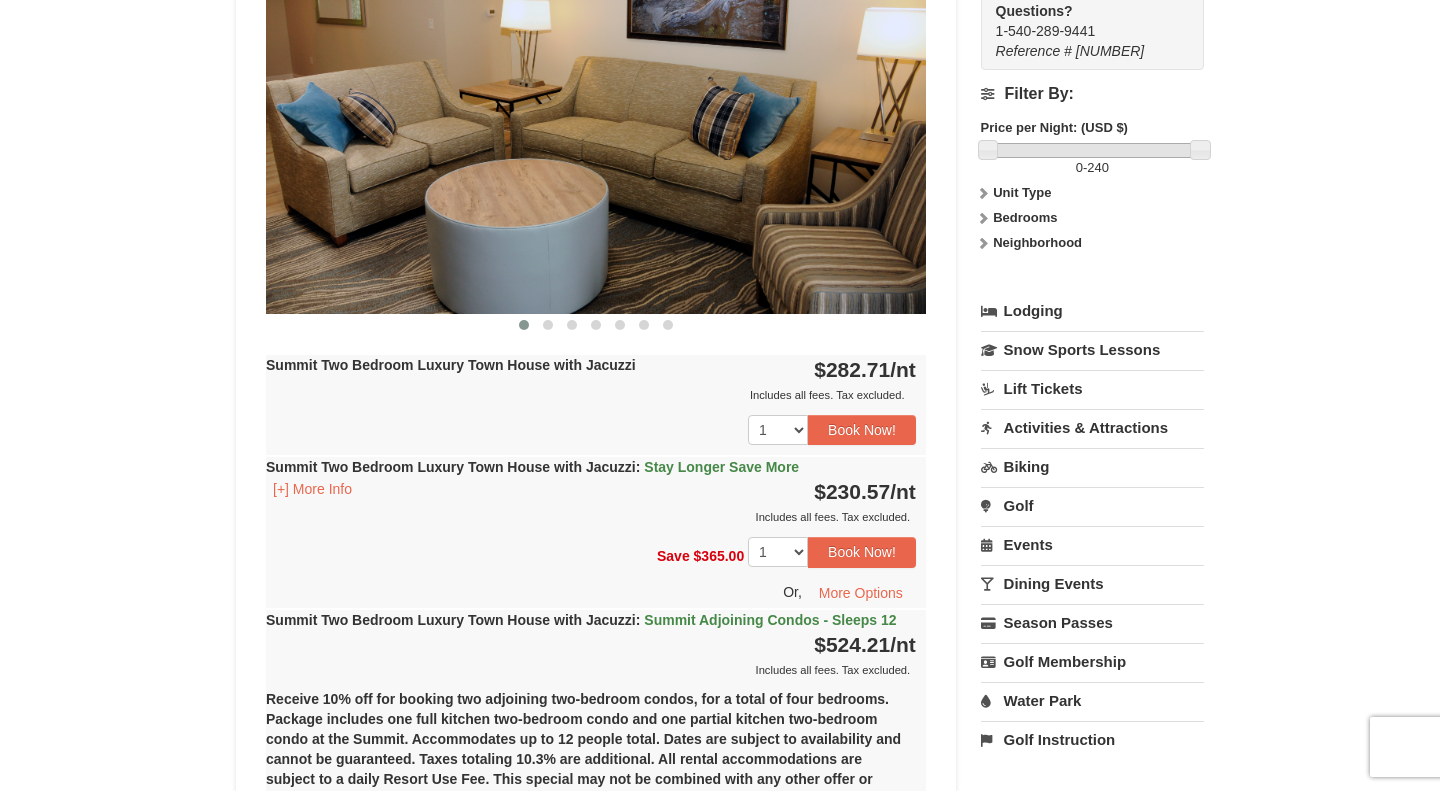 scroll, scrollTop: 889, scrollLeft: 0, axis: vertical 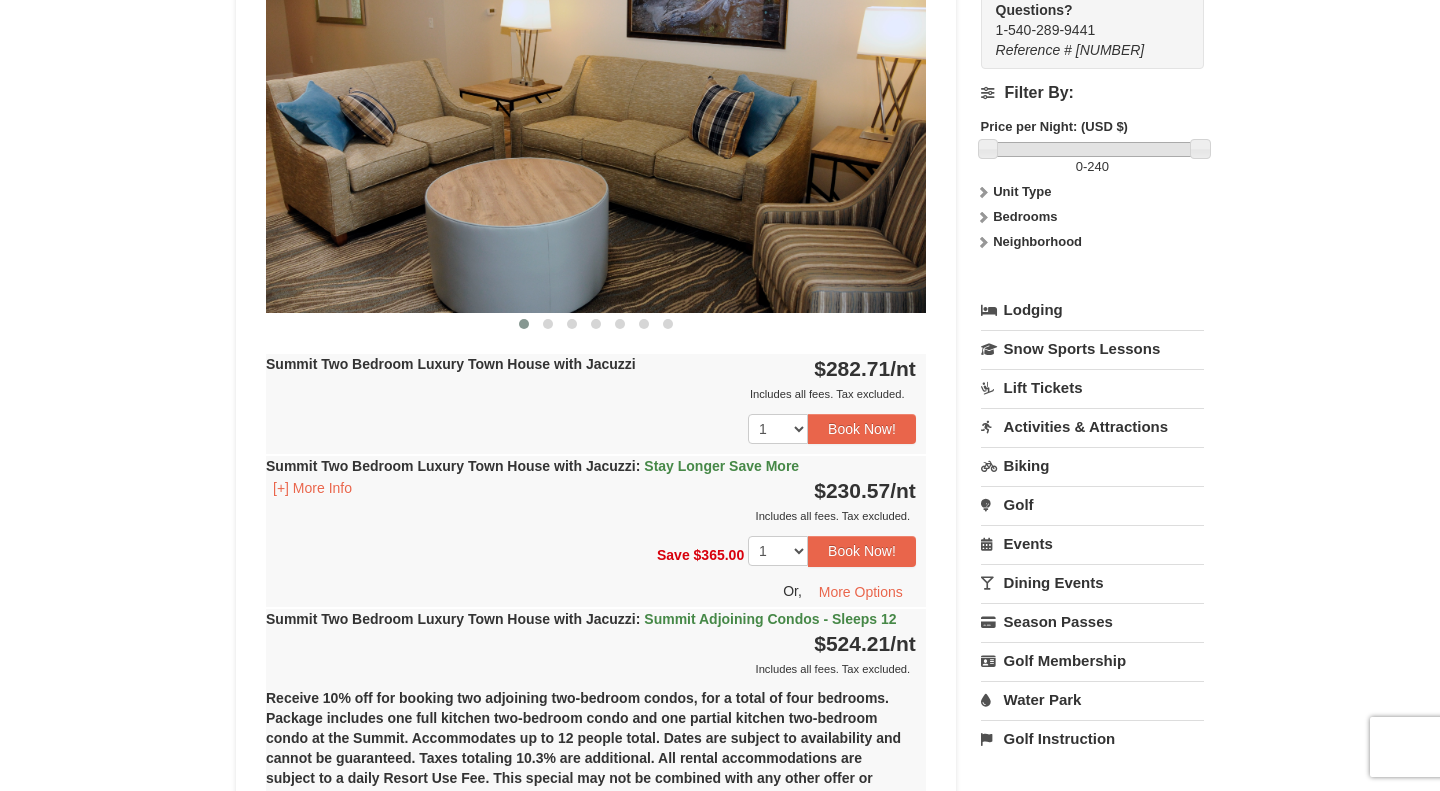 click on "Lodging" at bounding box center [1092, 310] 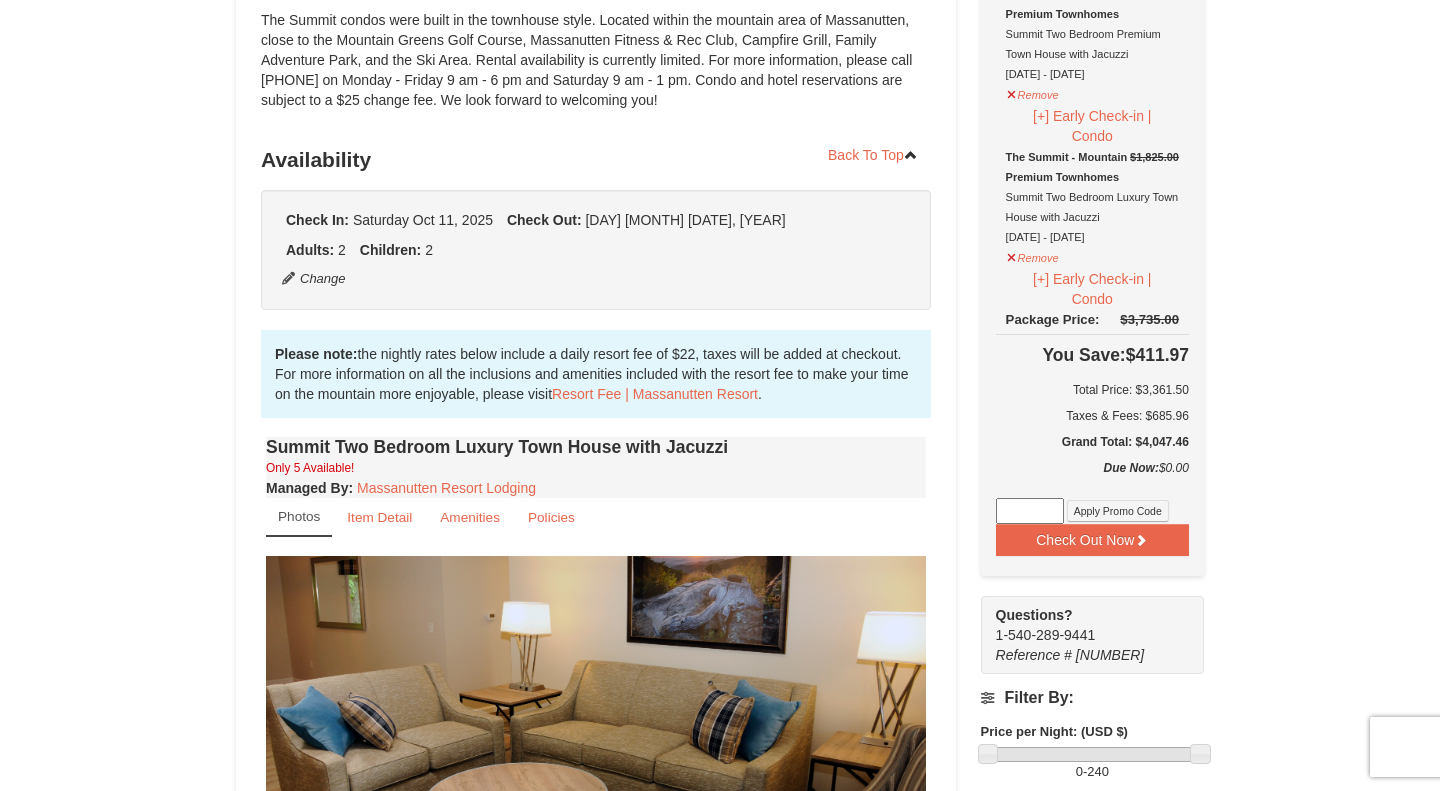 scroll, scrollTop: 285, scrollLeft: 0, axis: vertical 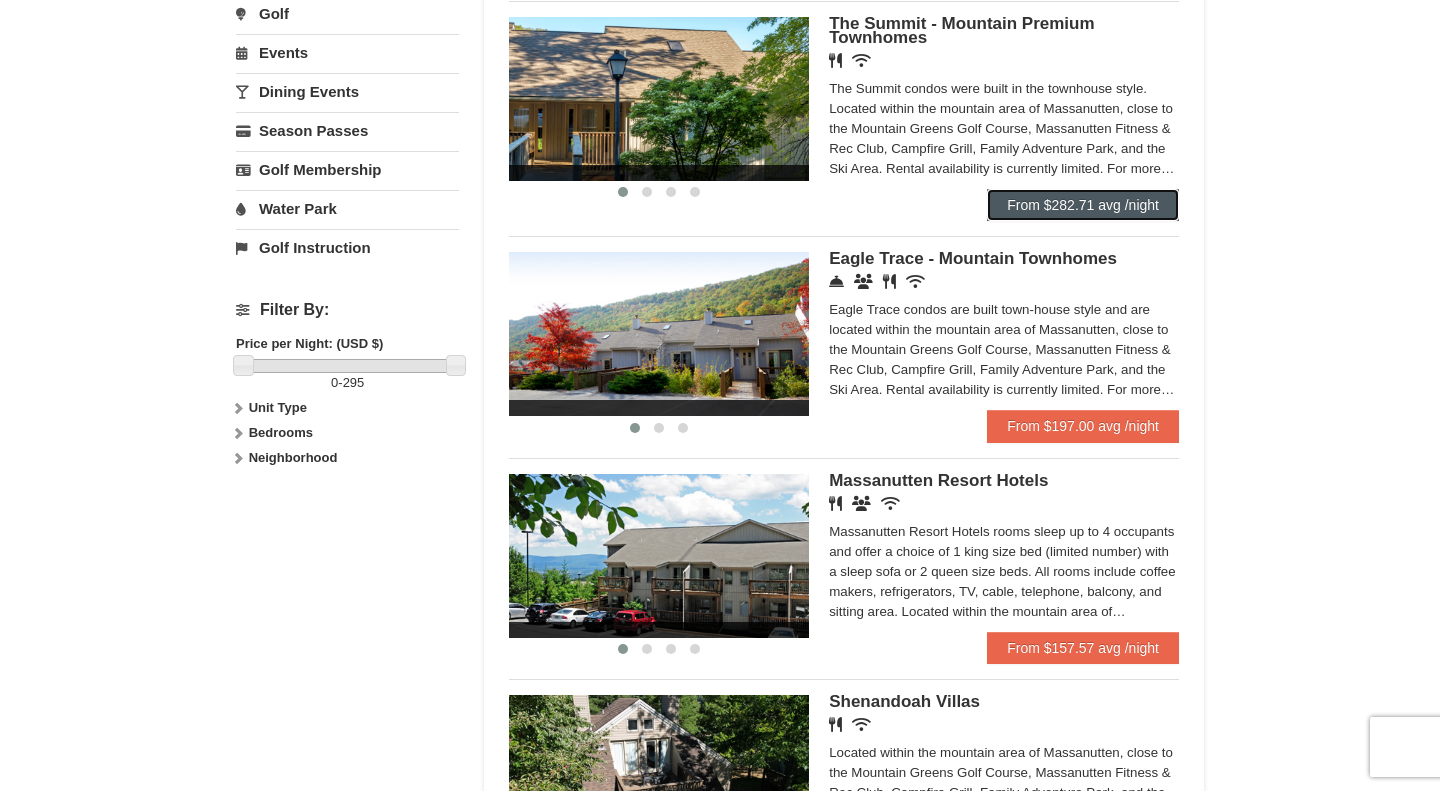 click on "From $282.71 avg /night" at bounding box center [1083, 205] 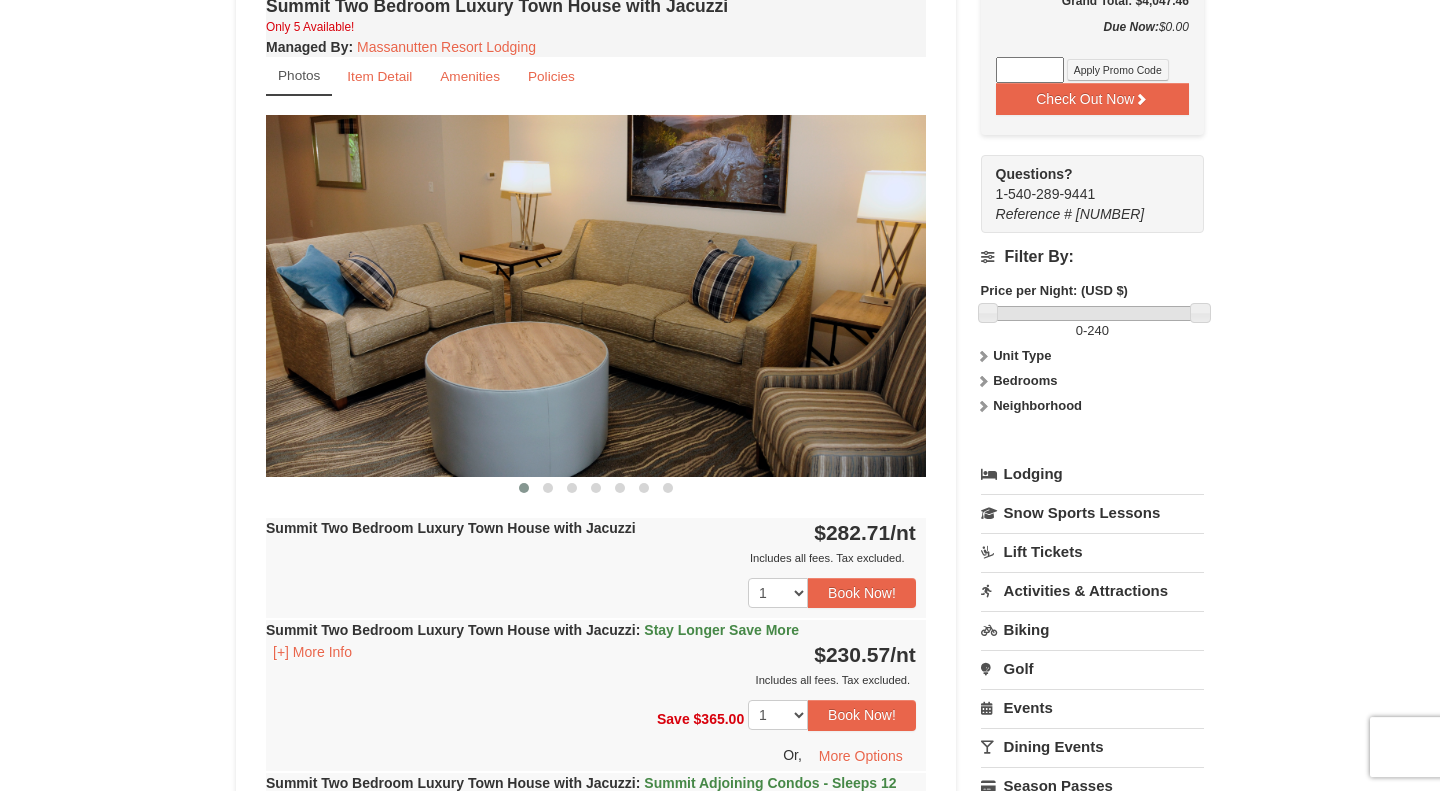 scroll, scrollTop: 728, scrollLeft: 0, axis: vertical 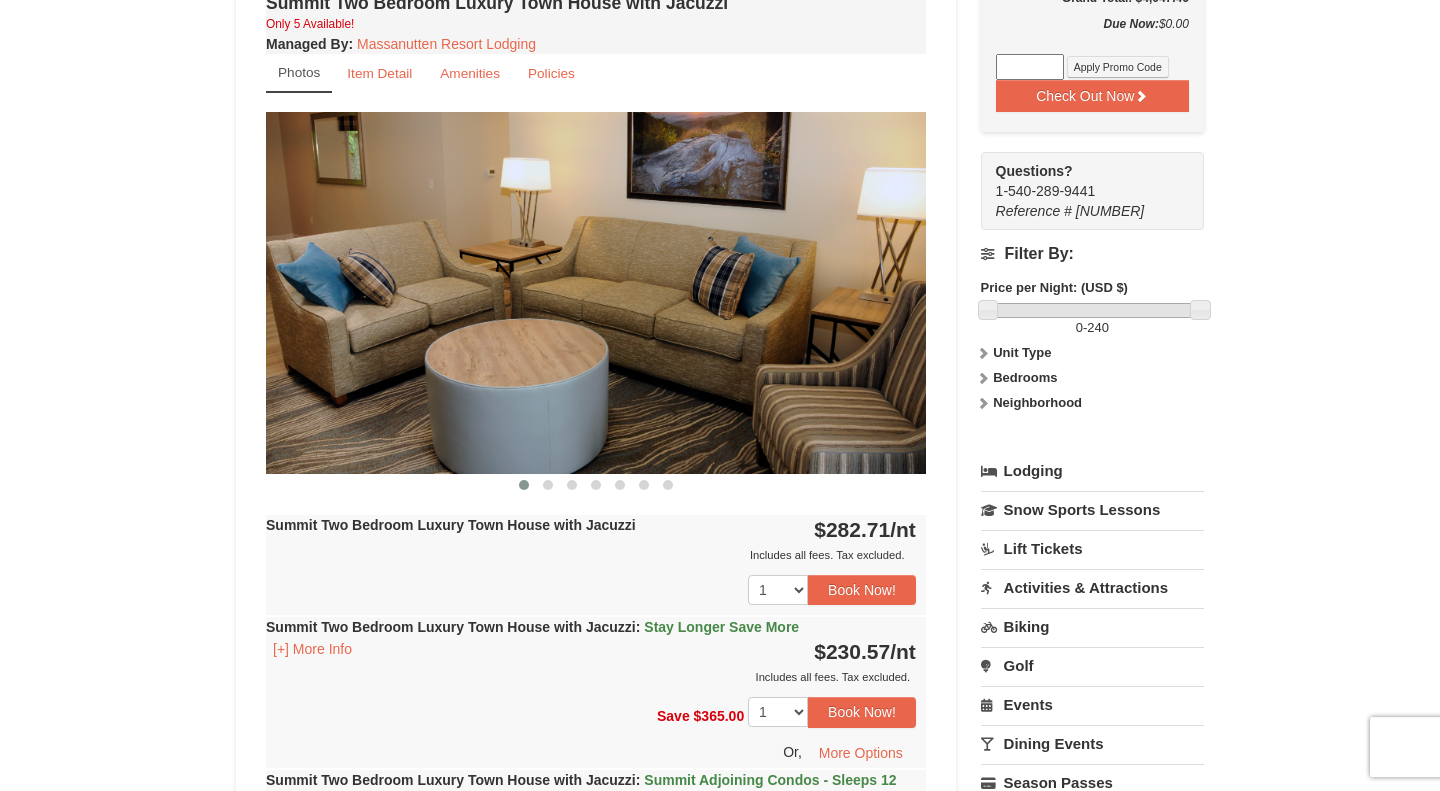 click at bounding box center (596, 292) 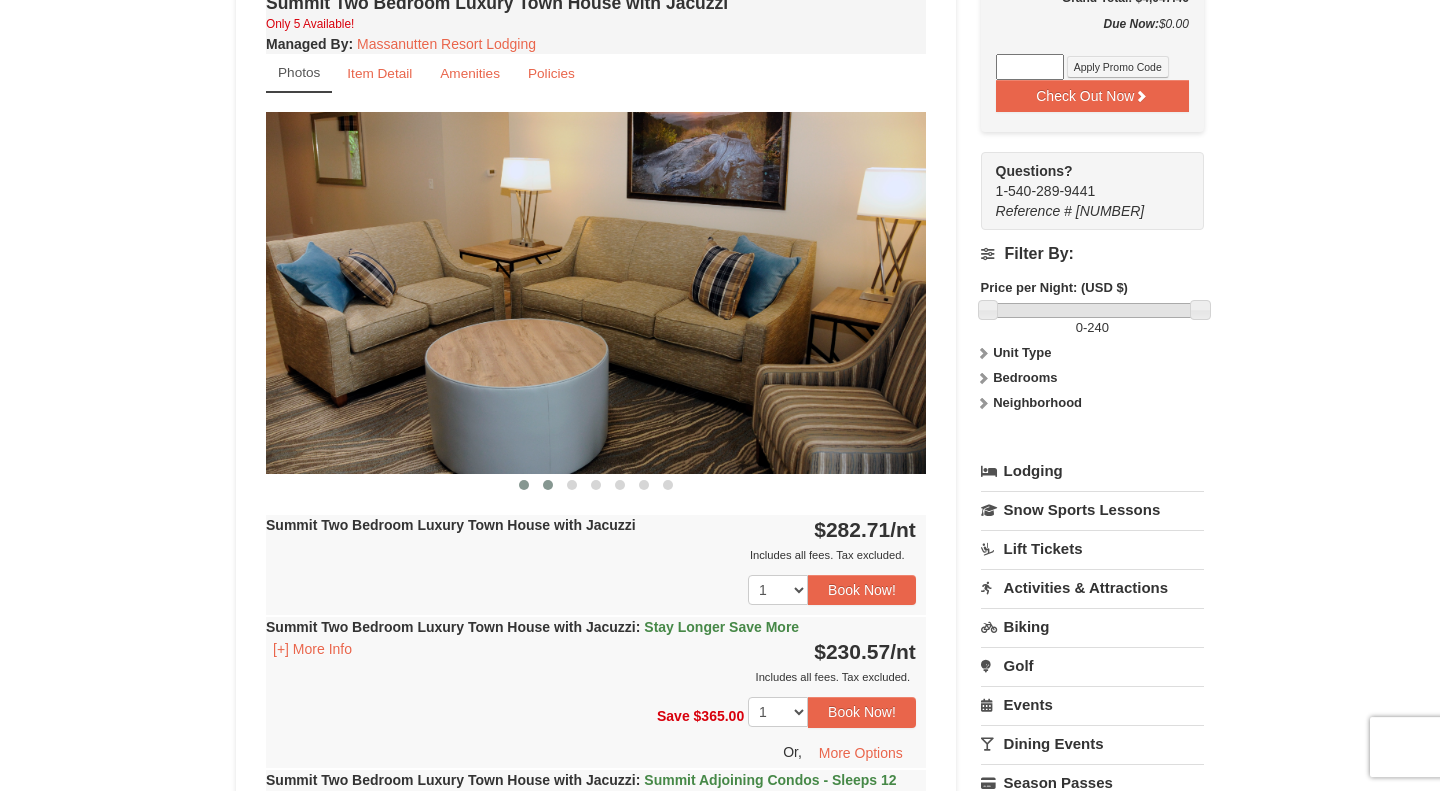 click at bounding box center (548, 485) 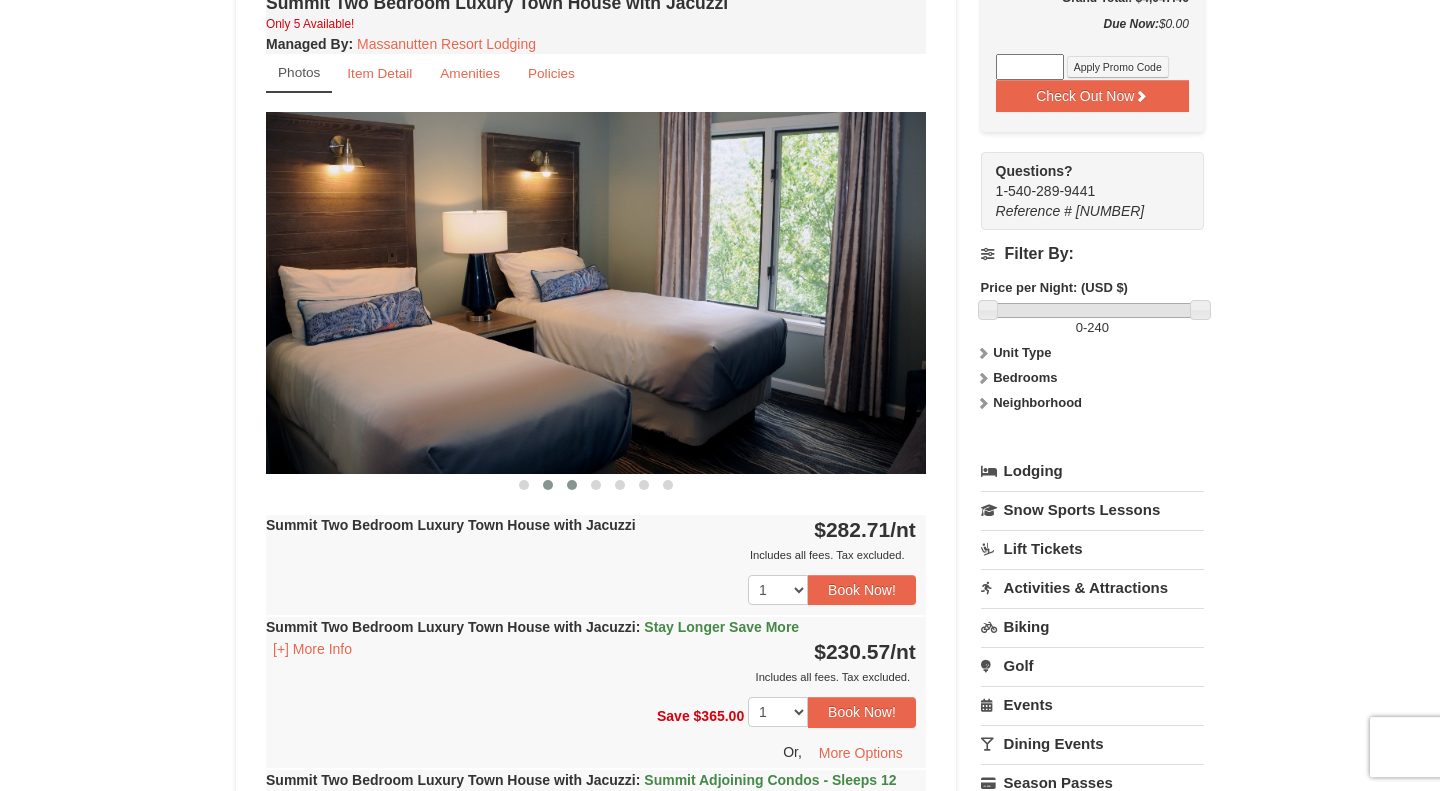 click at bounding box center (572, 485) 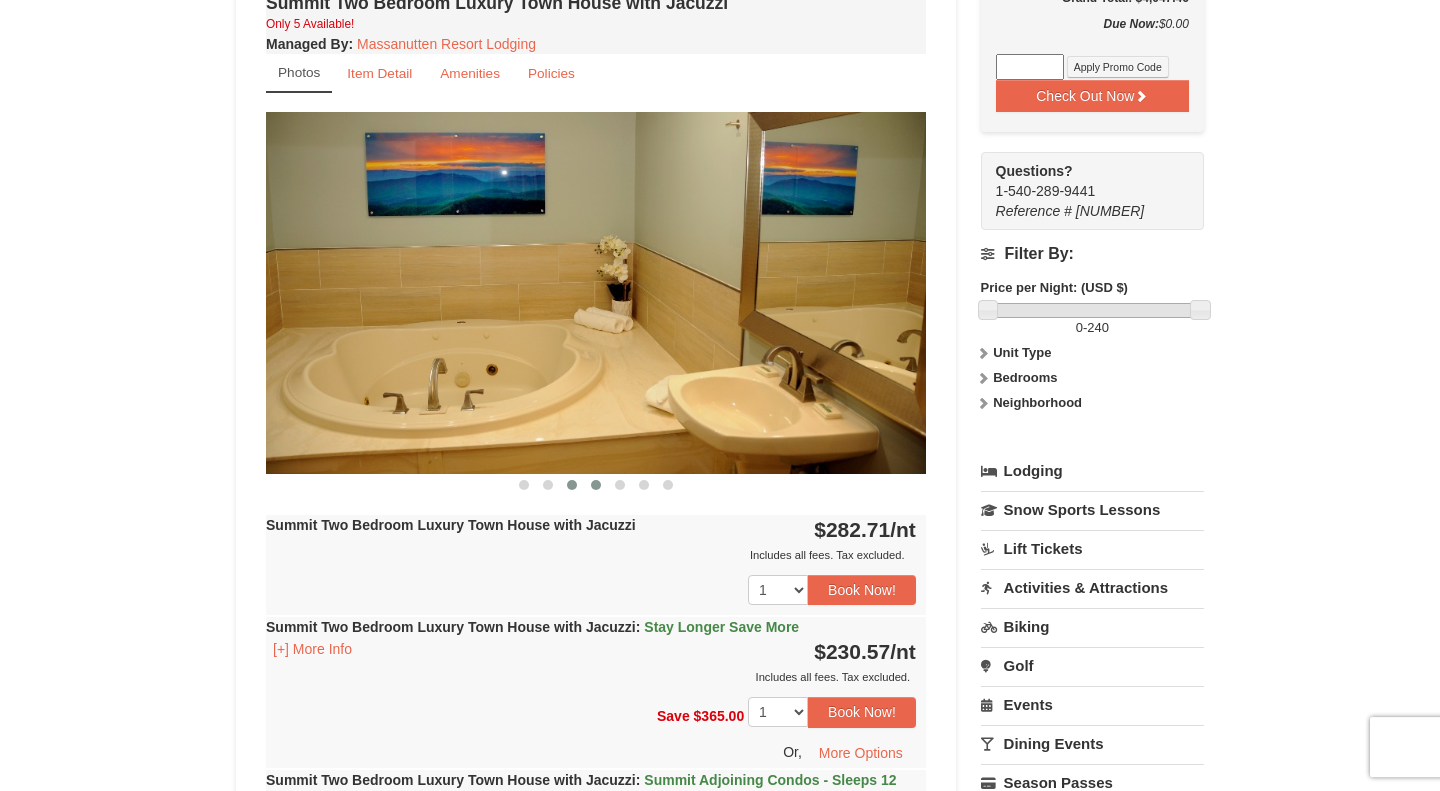 click at bounding box center [596, 485] 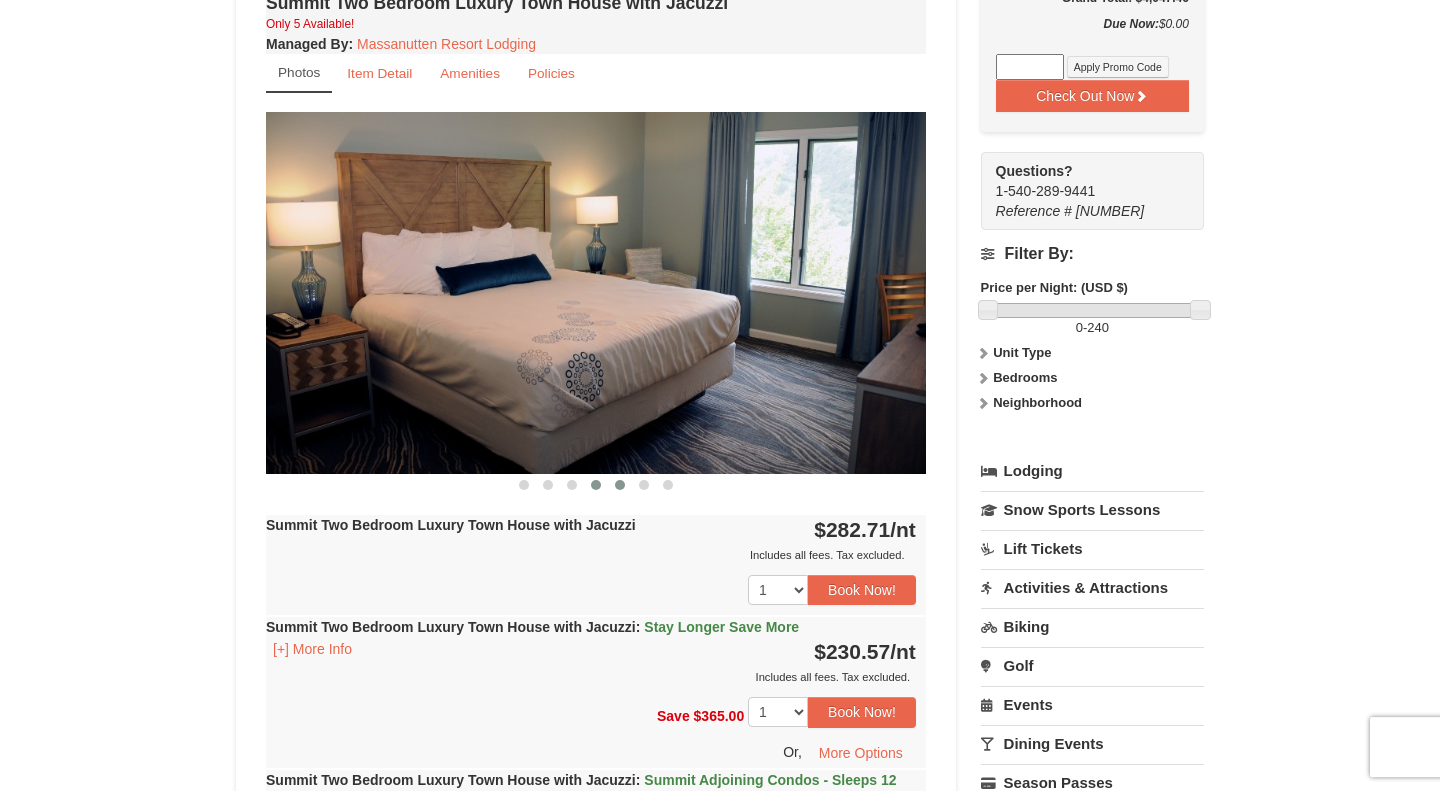 click at bounding box center [620, 485] 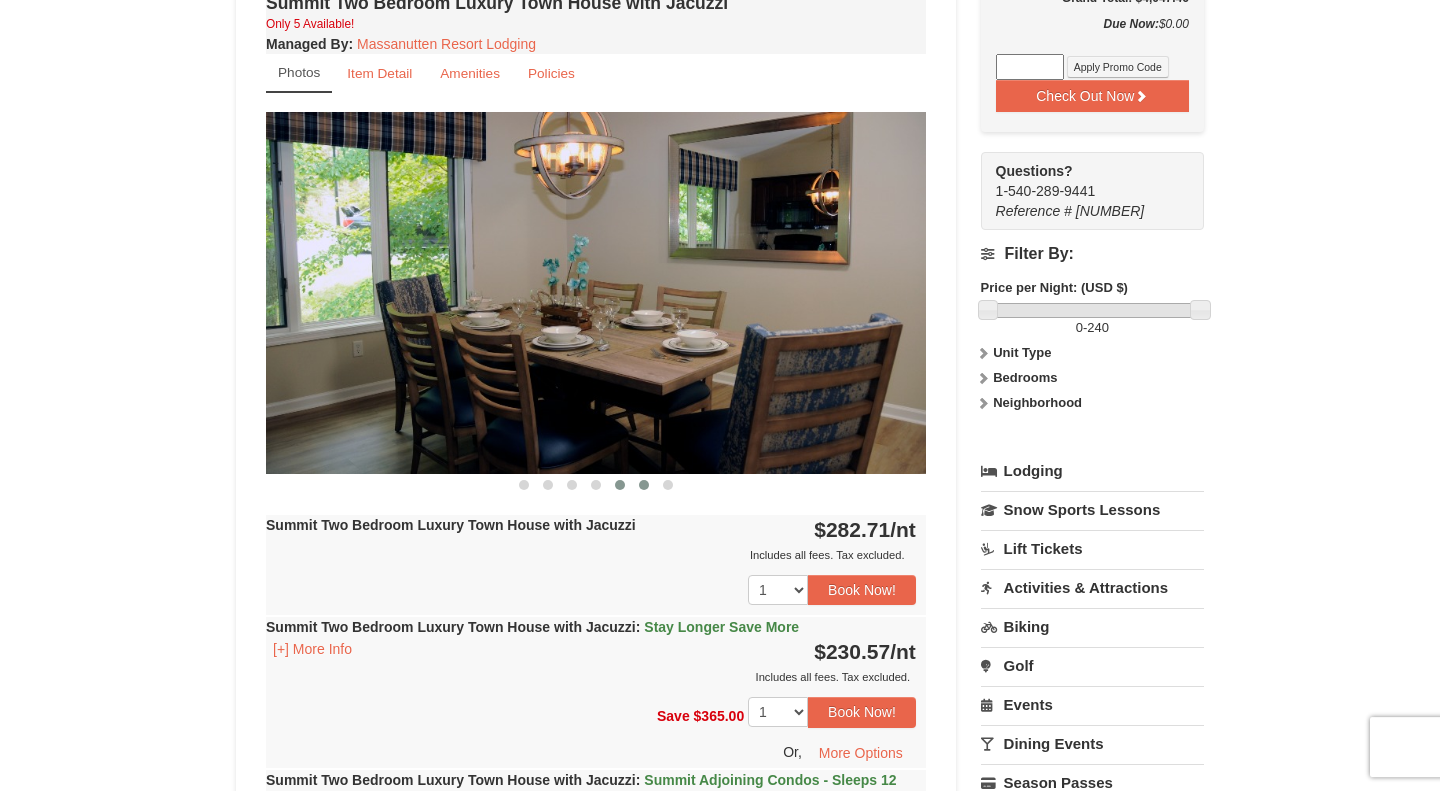 click at bounding box center (644, 485) 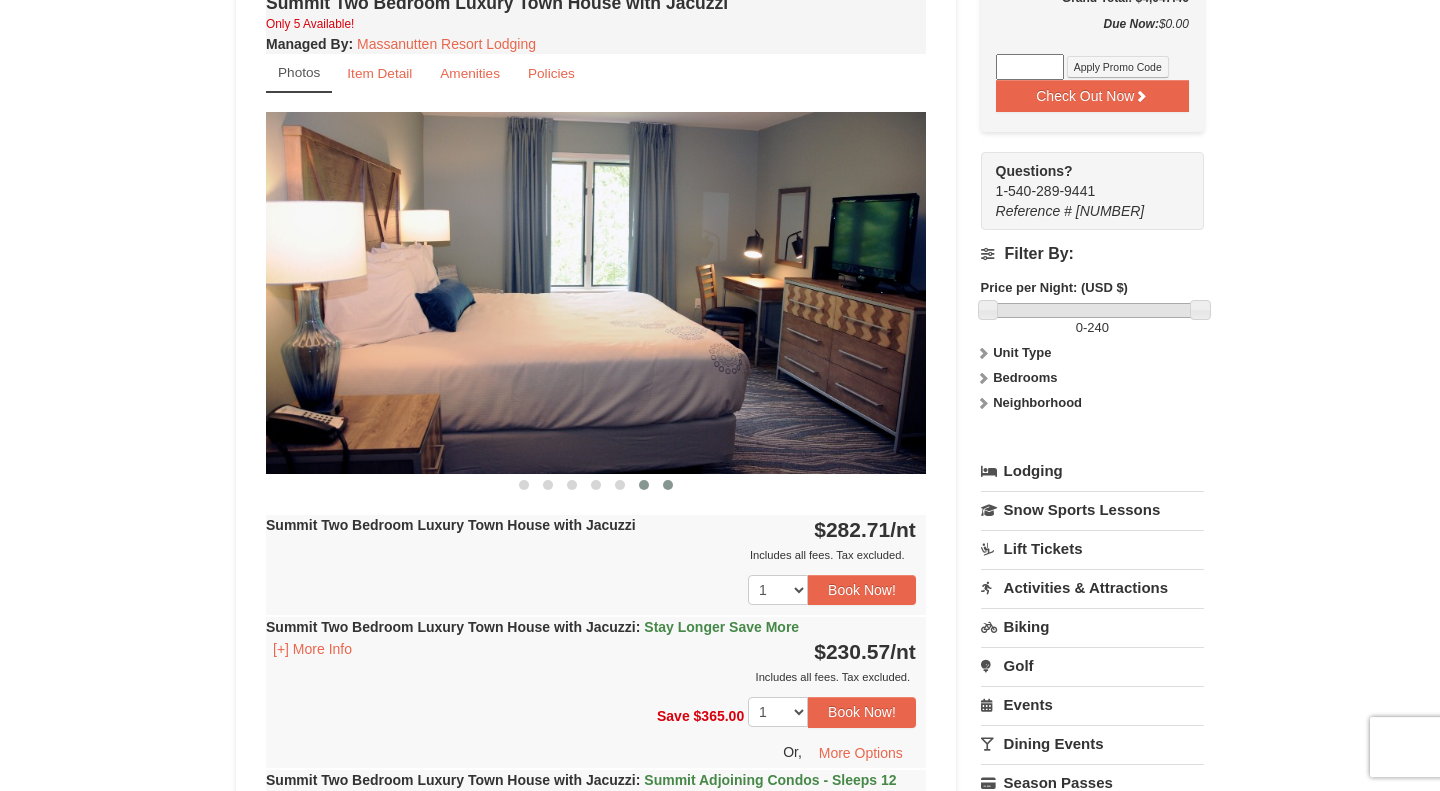 click at bounding box center (668, 485) 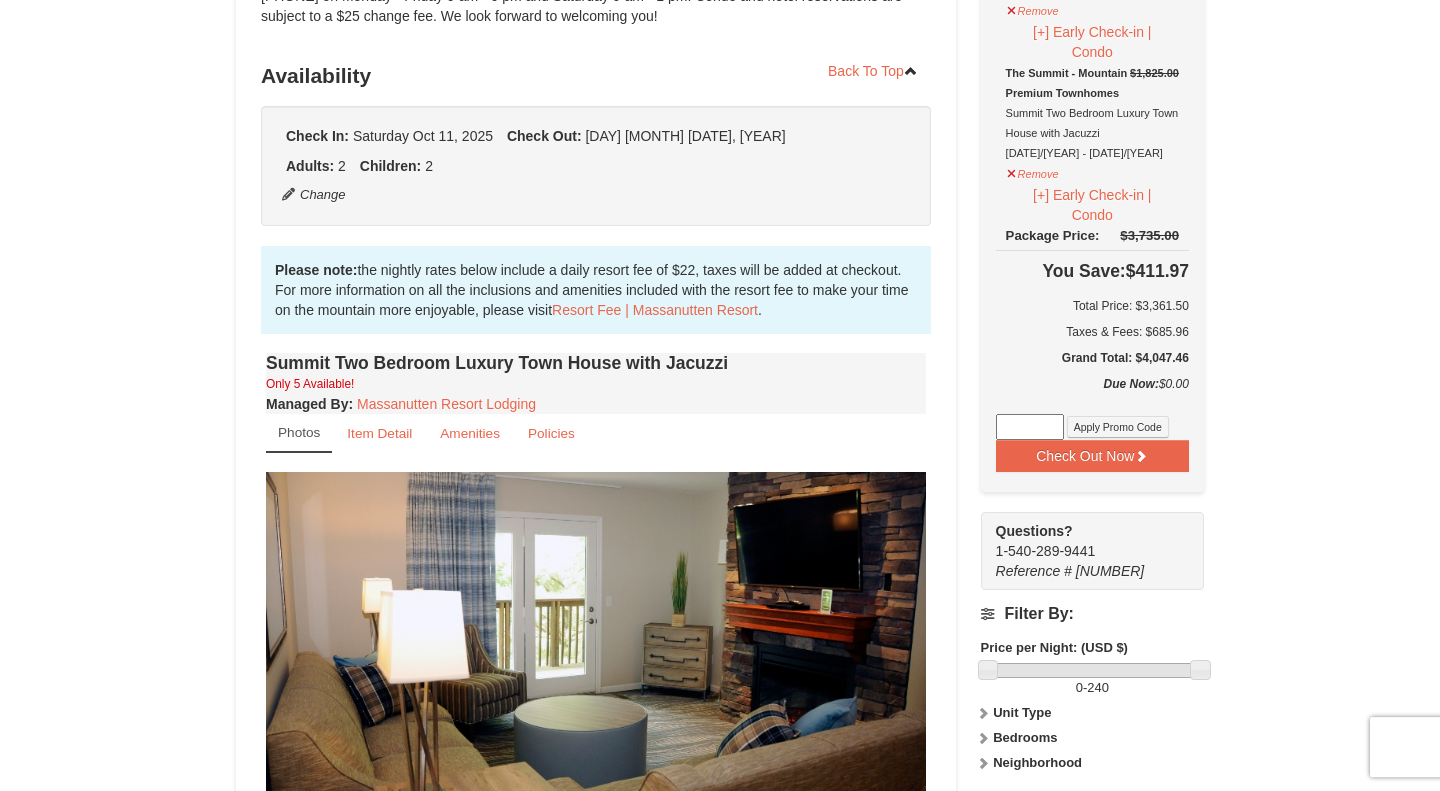 scroll, scrollTop: 361, scrollLeft: 0, axis: vertical 